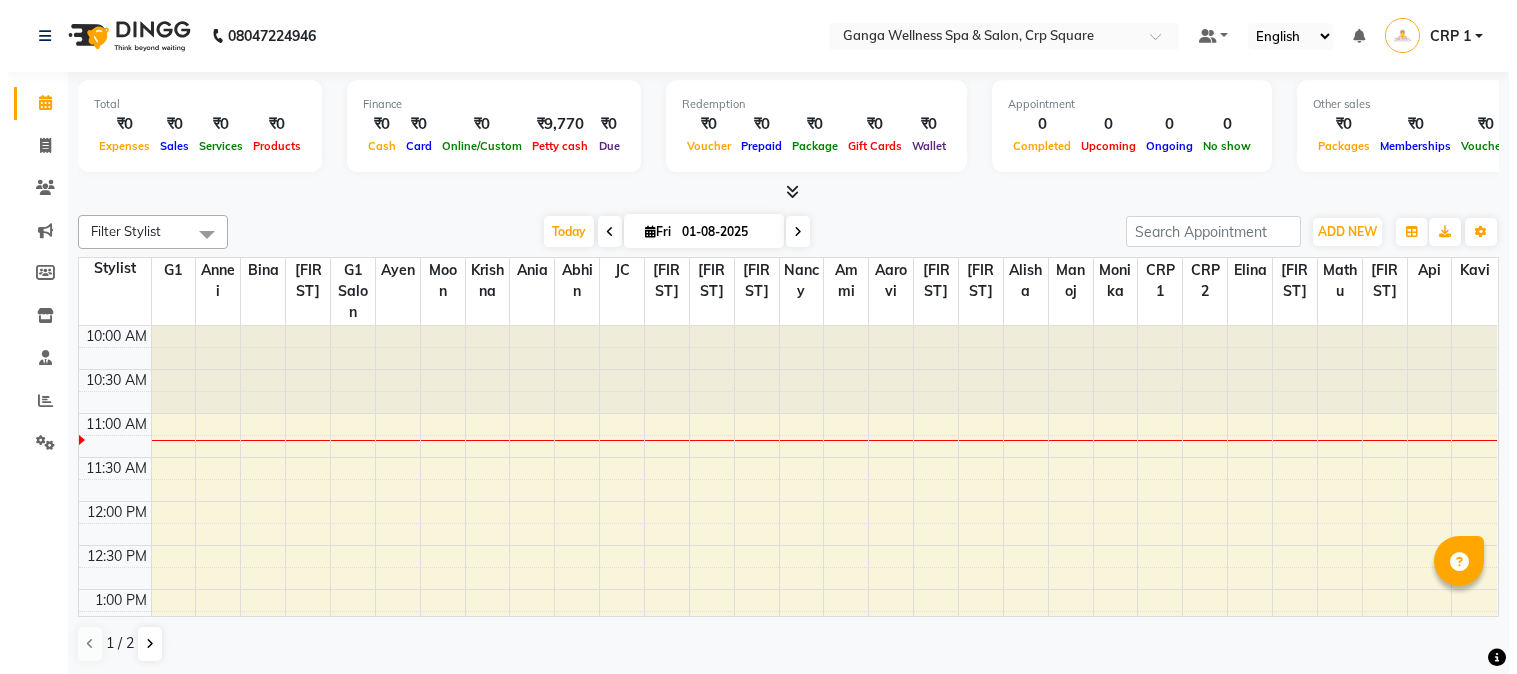 scroll, scrollTop: 0, scrollLeft: 0, axis: both 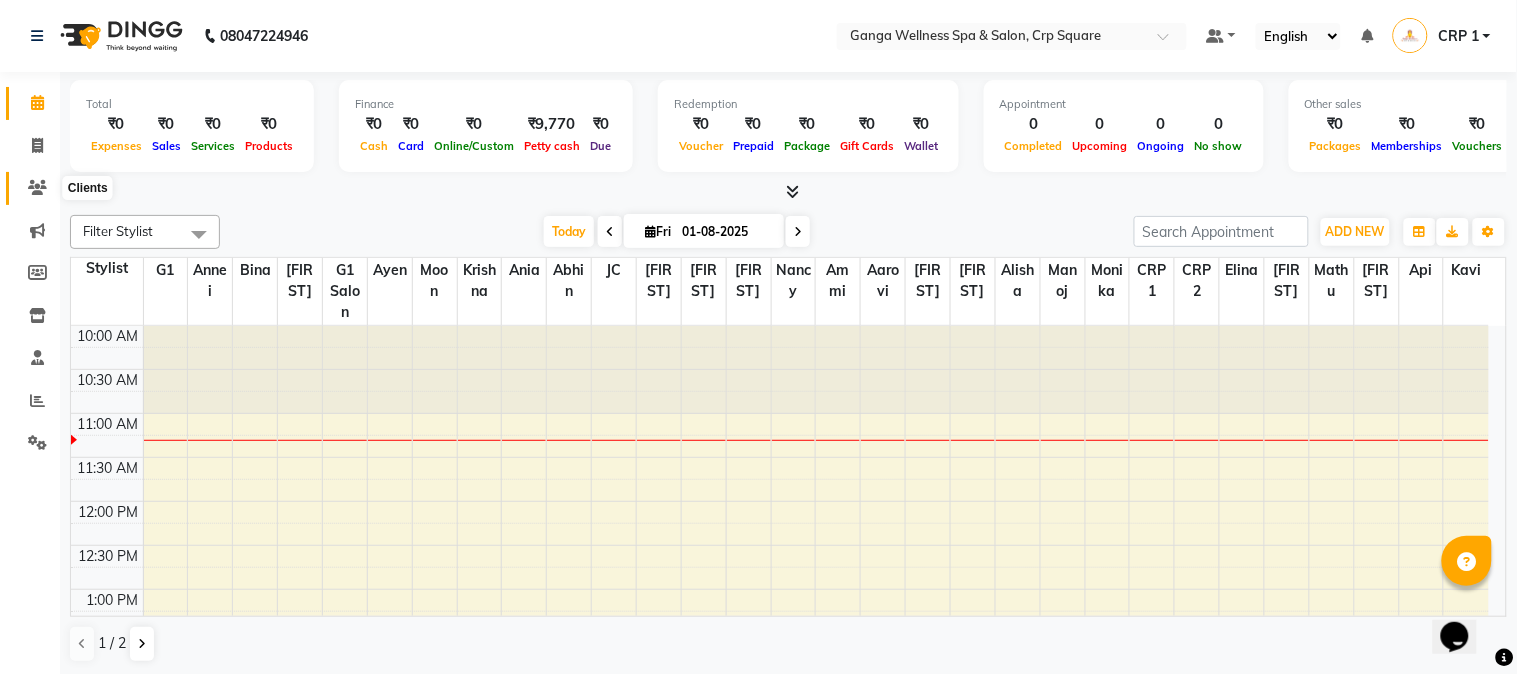 click 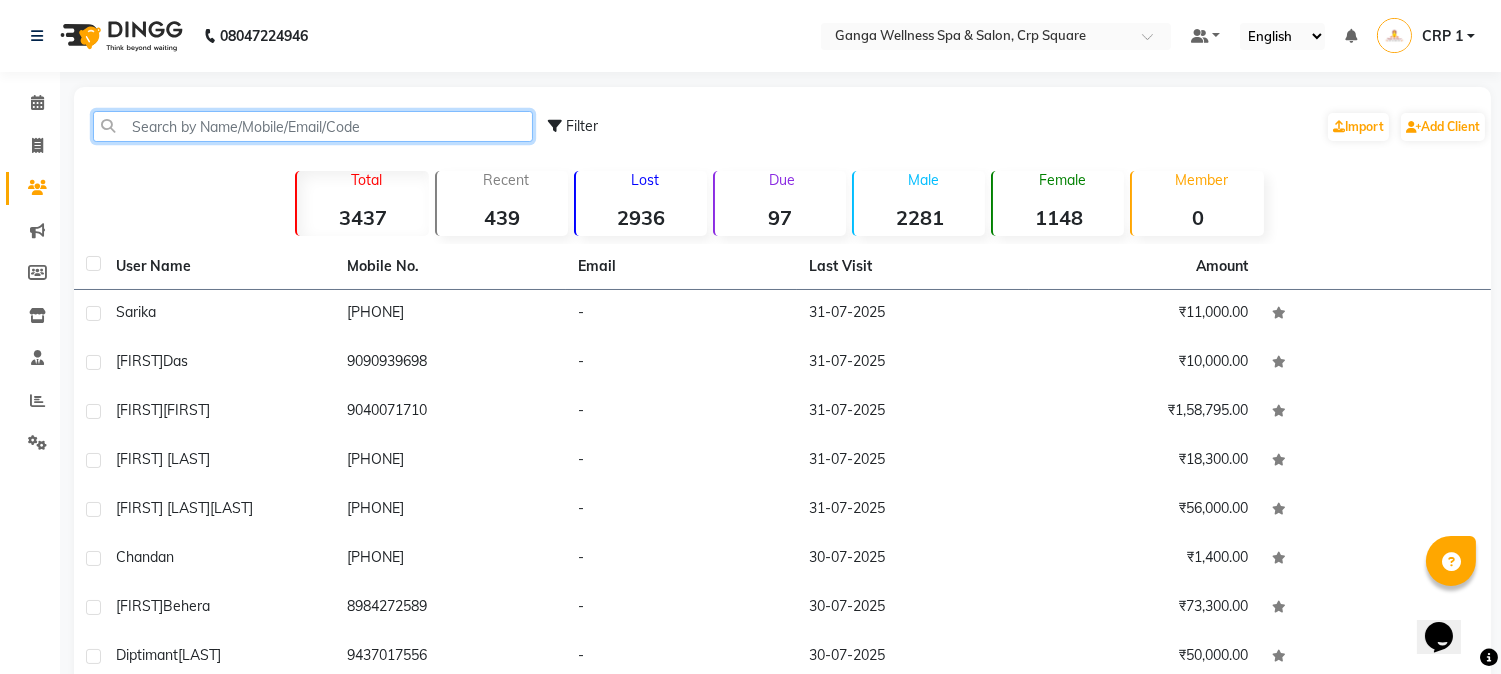 click 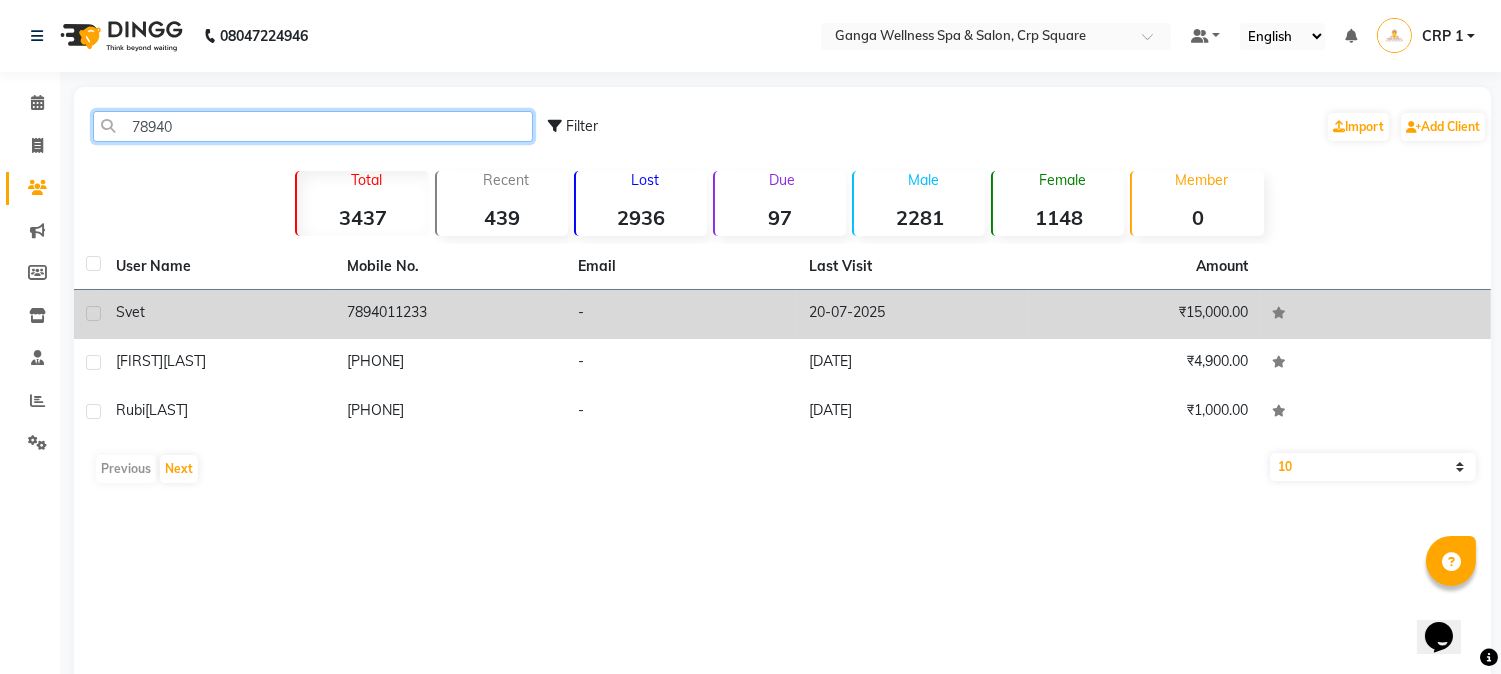 type on "78940" 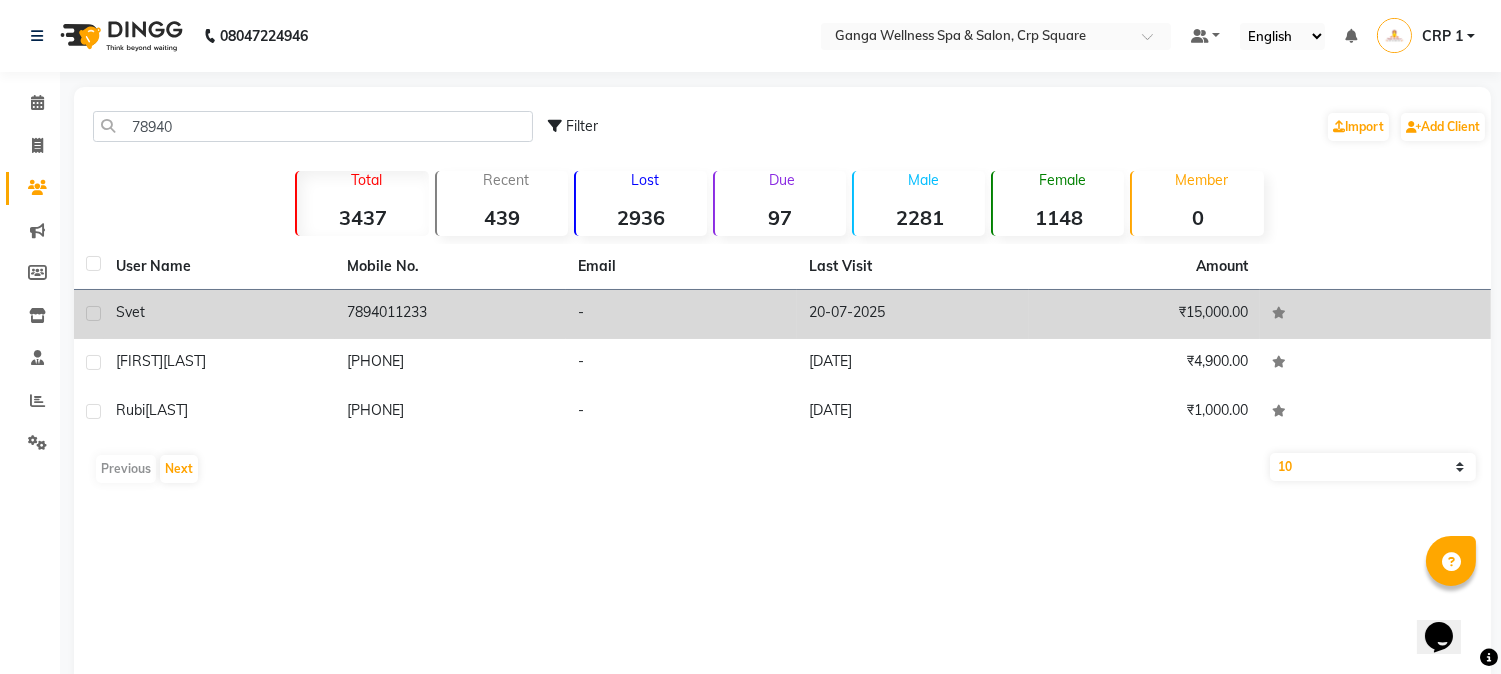 click on "Svet" 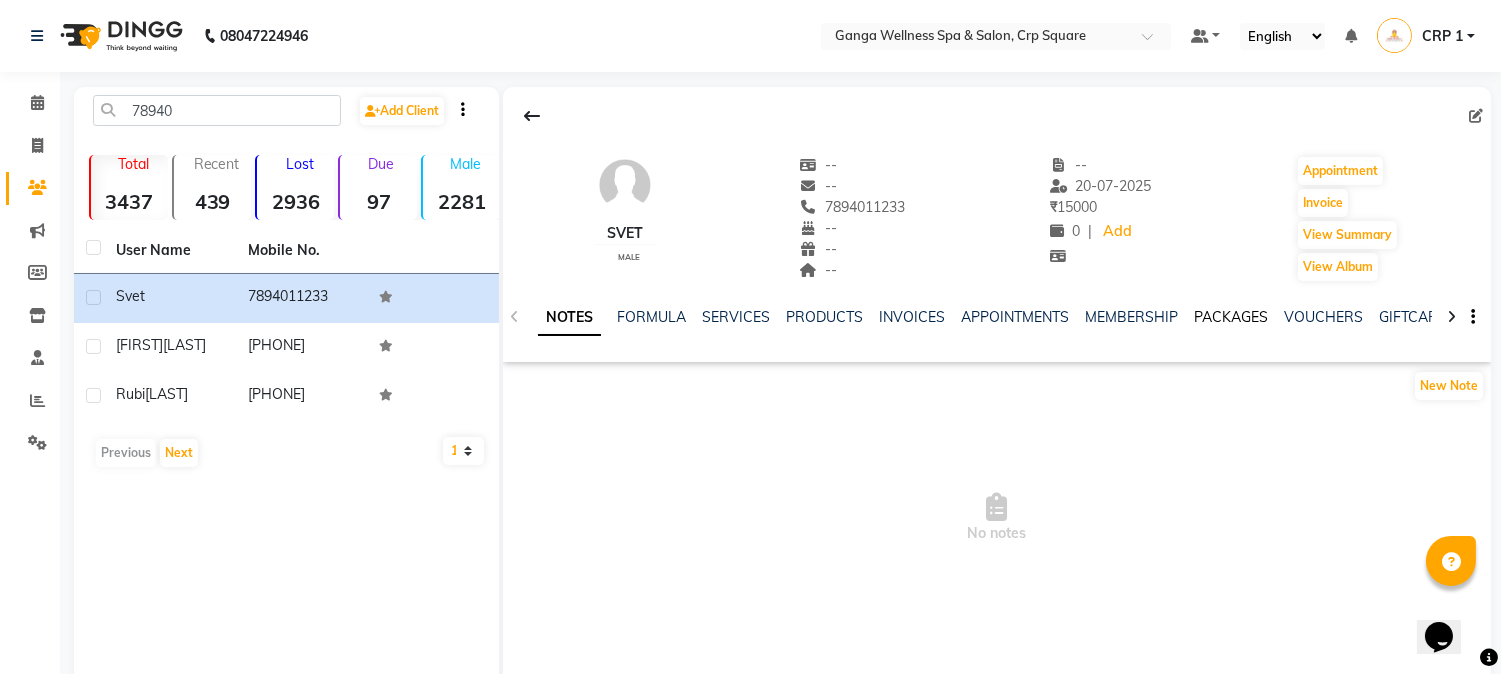 click on "PACKAGES" 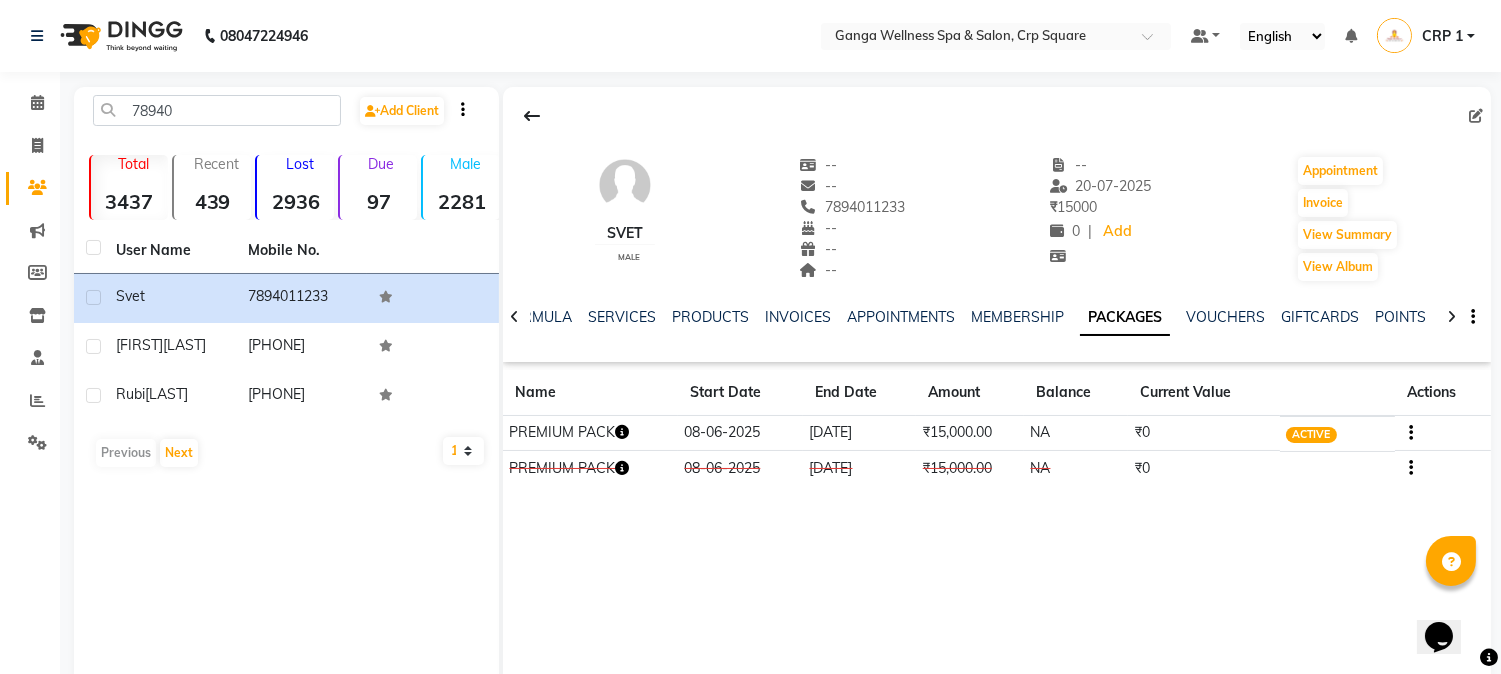 click 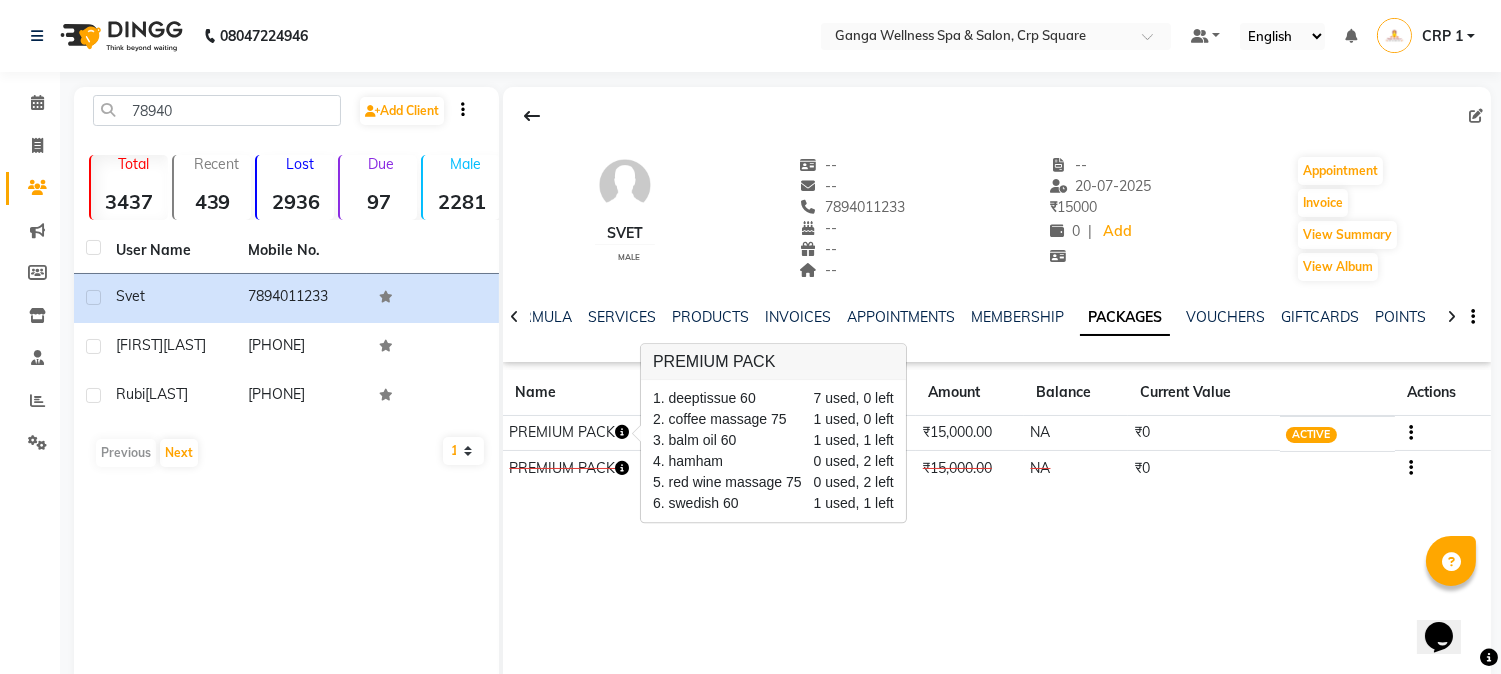 scroll, scrollTop: 42, scrollLeft: 0, axis: vertical 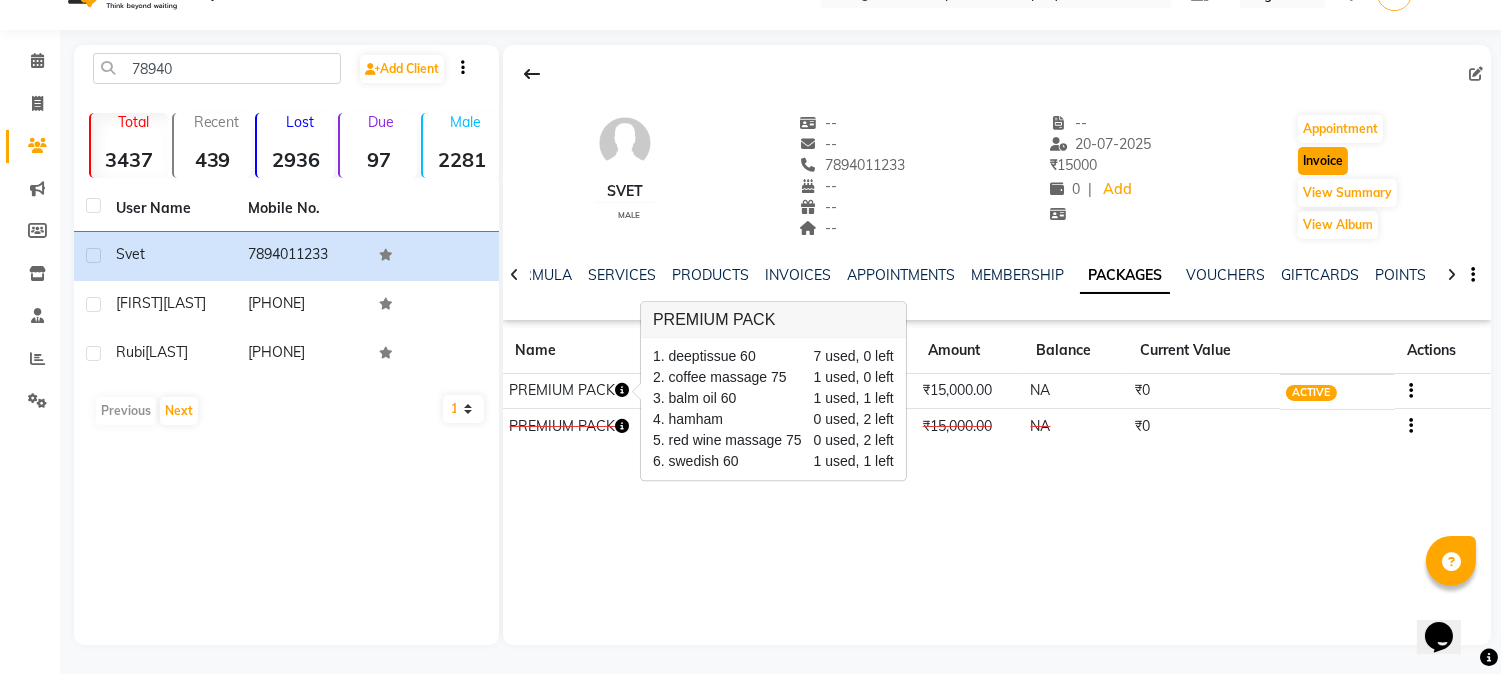 click on "Invoice" 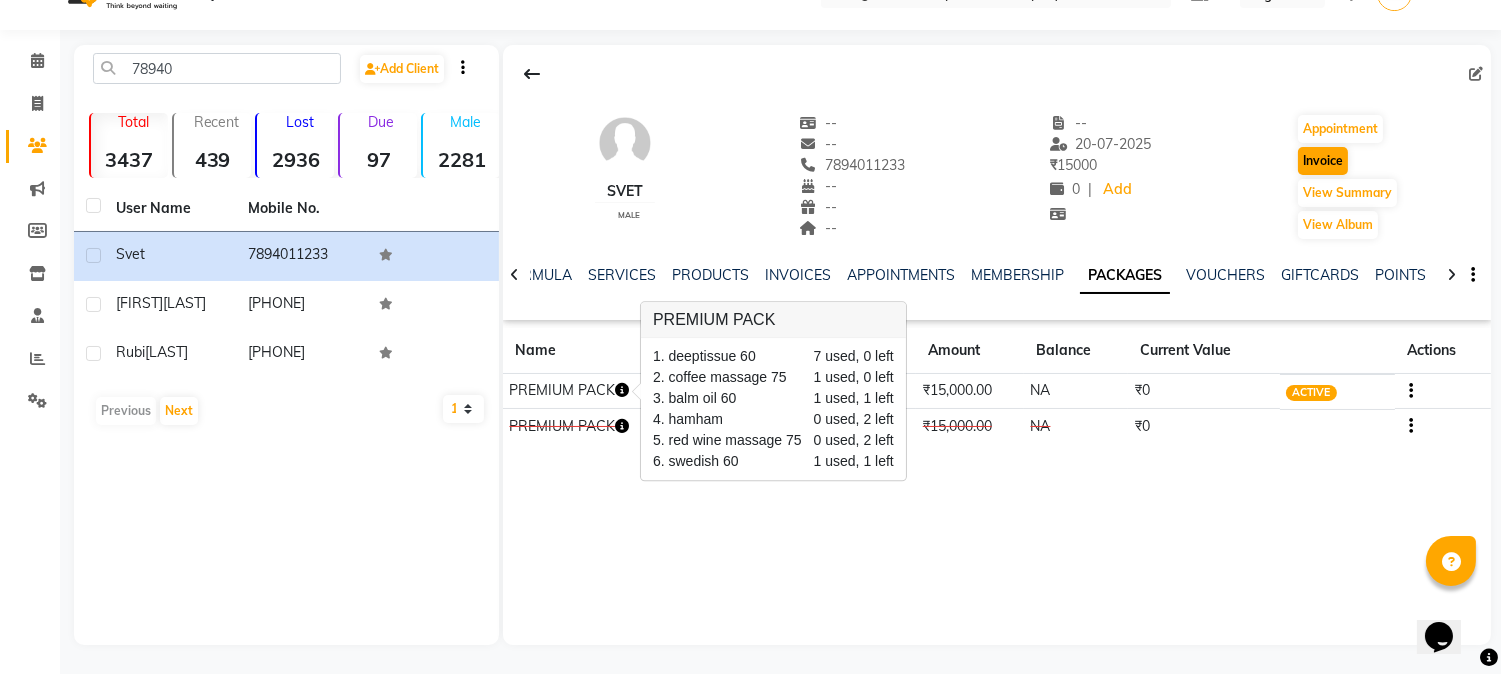 select on "service" 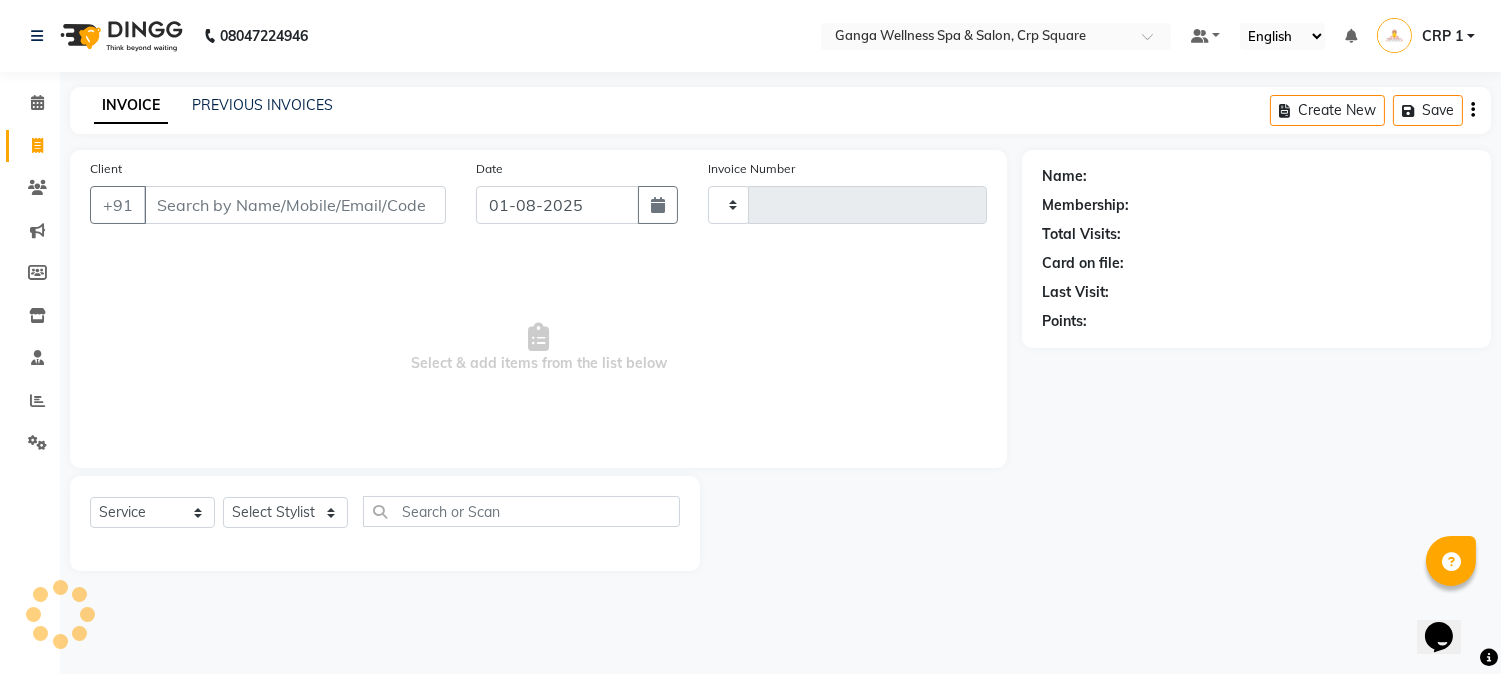 scroll, scrollTop: 0, scrollLeft: 0, axis: both 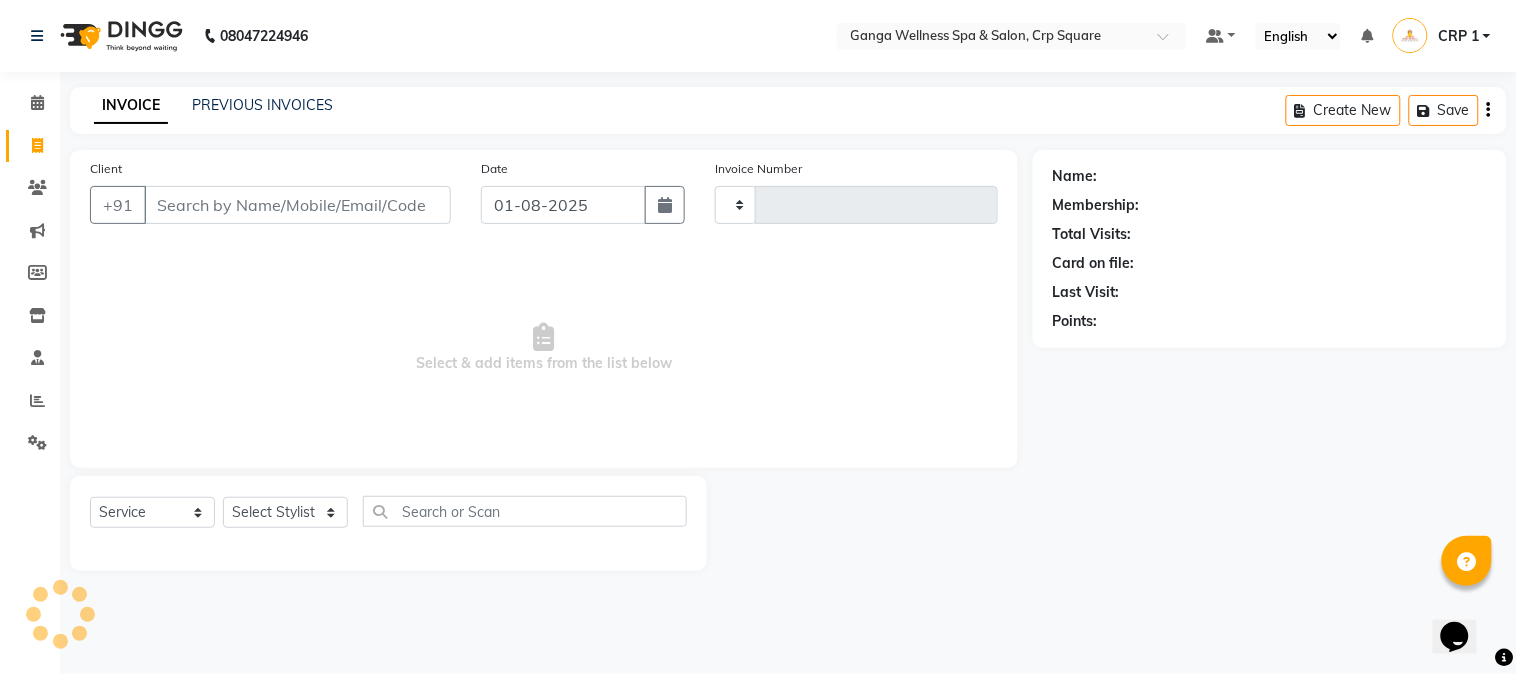 type on "1877" 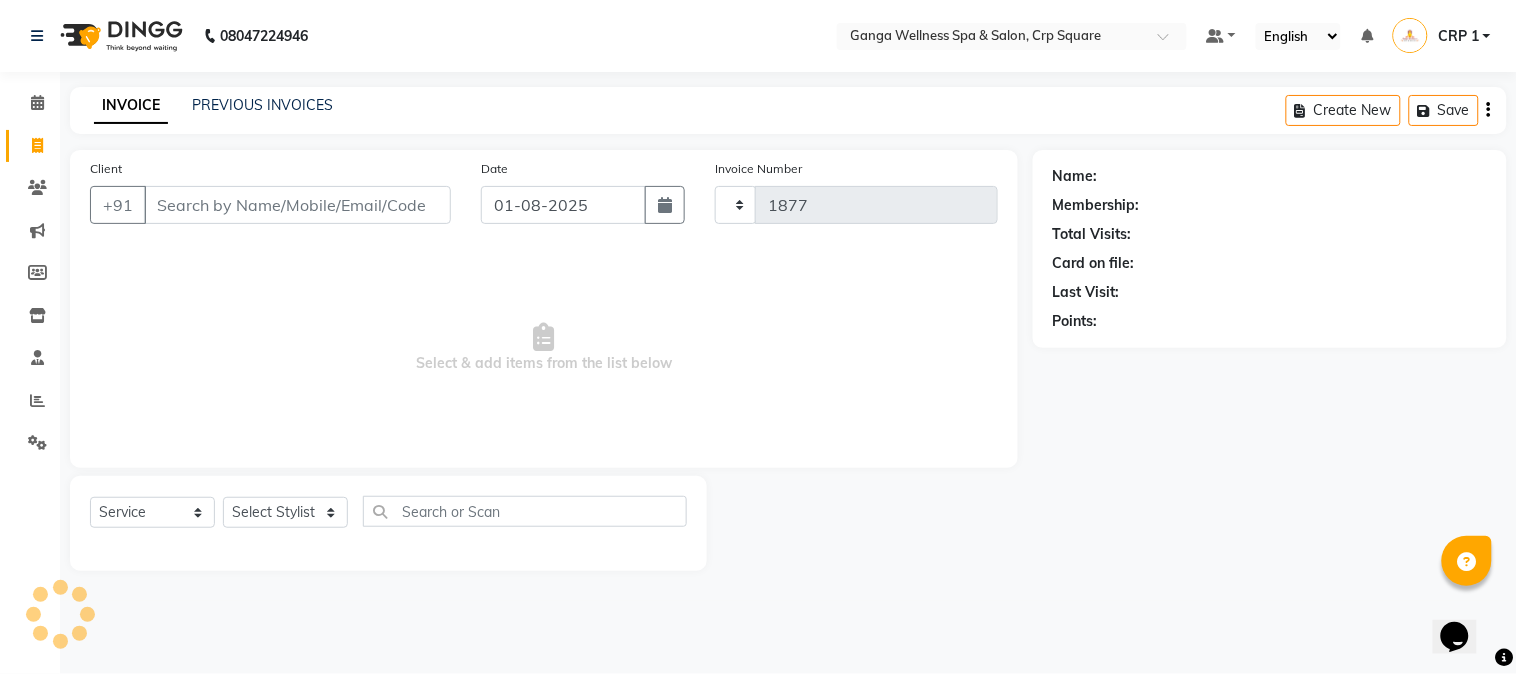 select on "715" 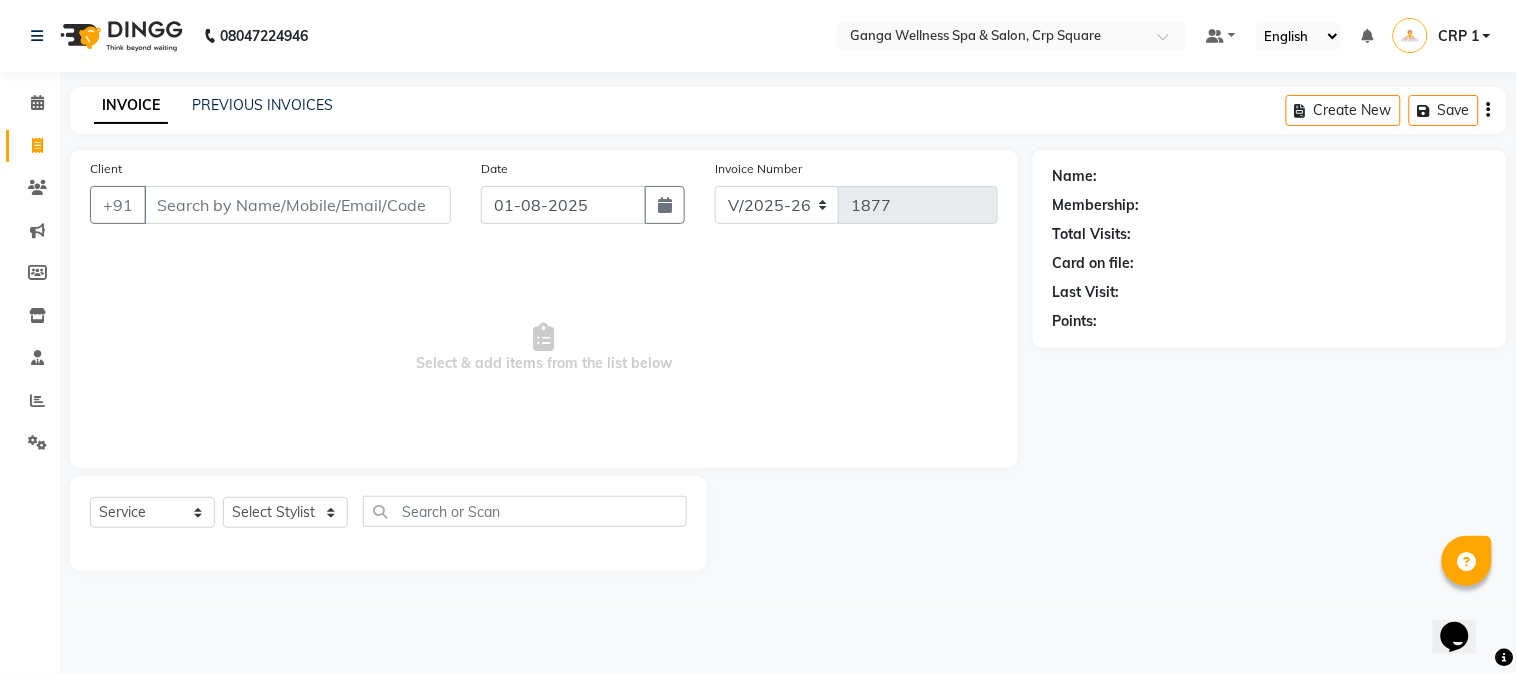 type on "7894011233" 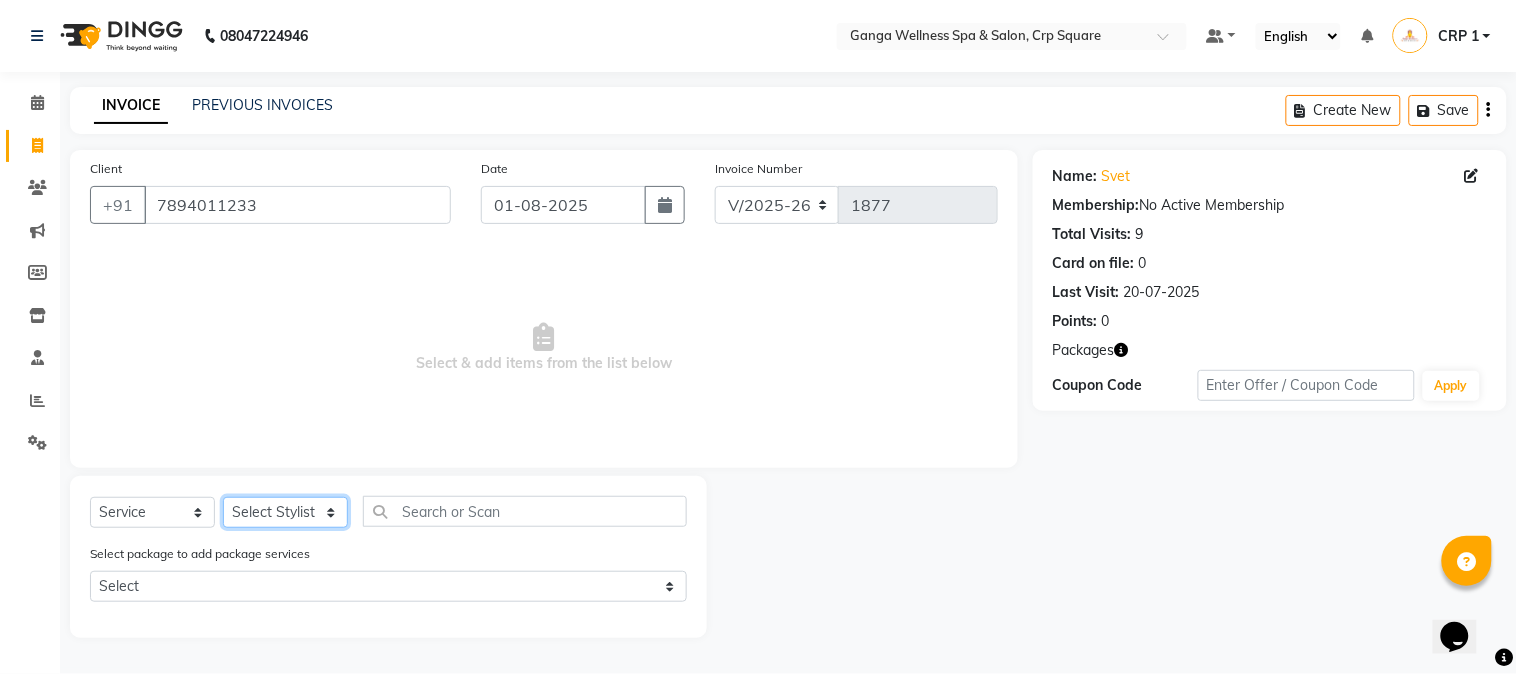 click on "Select Stylist Aarovi Abhin Alisha Ammi Ania Annei Api Ayen Bikash Bina CRP 1 CRP 2 Dipti Elina G1 G1 Salon General Manager Helen Jasmine Jayashree JC Jenny kavi Krishna Manoj Mathu Monika Moon Nancy [FIRST] Pabitra Papu Puja Purnima [FIRST] [FIRST] Rashmi Rasmi Remi Rinky Riya Rose Sanjiv Saraswati [TITLE] [LAST] Shrabani Sofia Steffy Sukanya [FIRST] [LAST] [FIRST] Umpi Zuali" 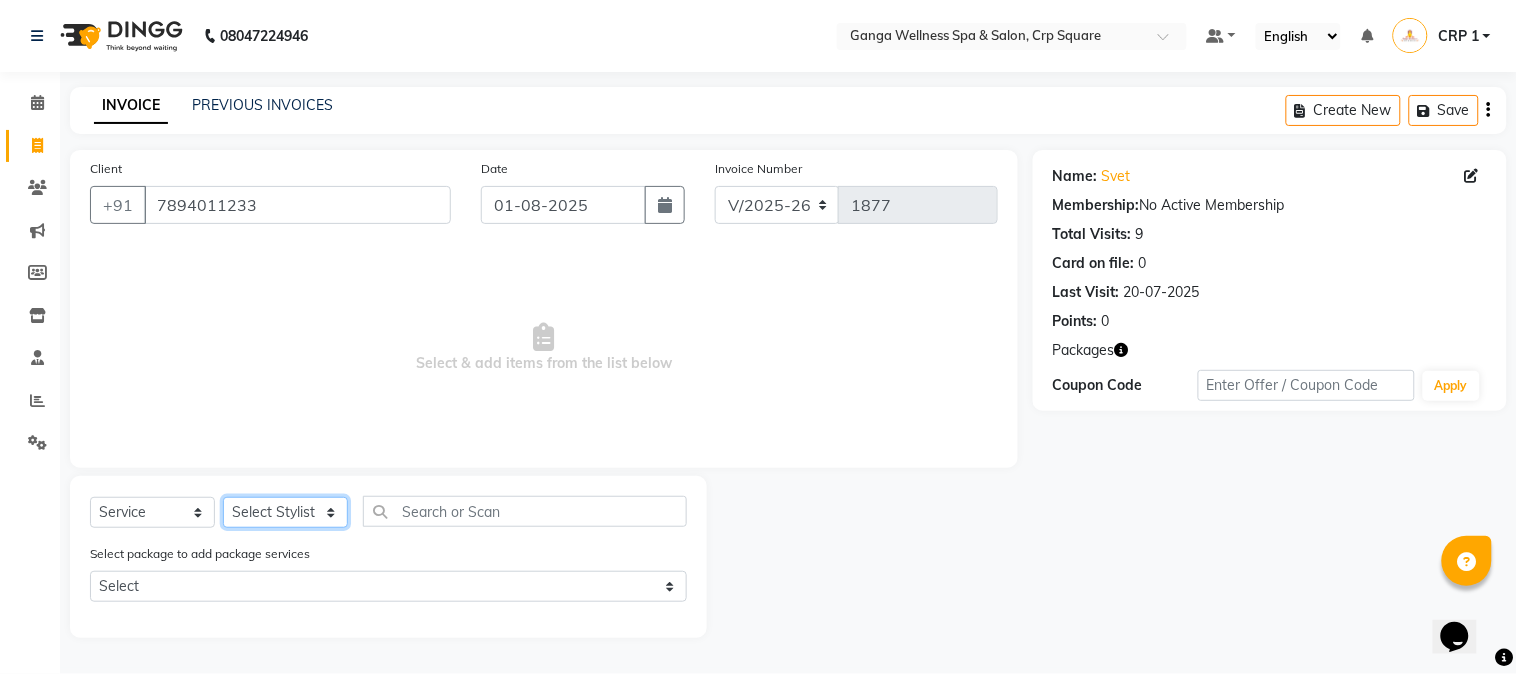 click on "Select Stylist Aarovi Abhin Alisha Ammi Ania Annei Api Ayen Bikash Bina CRP 1 CRP 2 Dipti Elina G1 G1 Salon General Manager Helen Jasmine Jayashree JC Jenny kavi Krishna Manoj Mathu Monika Moon Nancy [FIRST] Pabitra Papu Puja Purnima [FIRST] [FIRST] Rashmi Rasmi Remi Rinky Riya Rose Sanjiv Saraswati [TITLE] [LAST] Shrabani Sofia Steffy Sukanya [FIRST] [LAST] [FIRST] Umpi Zuali" 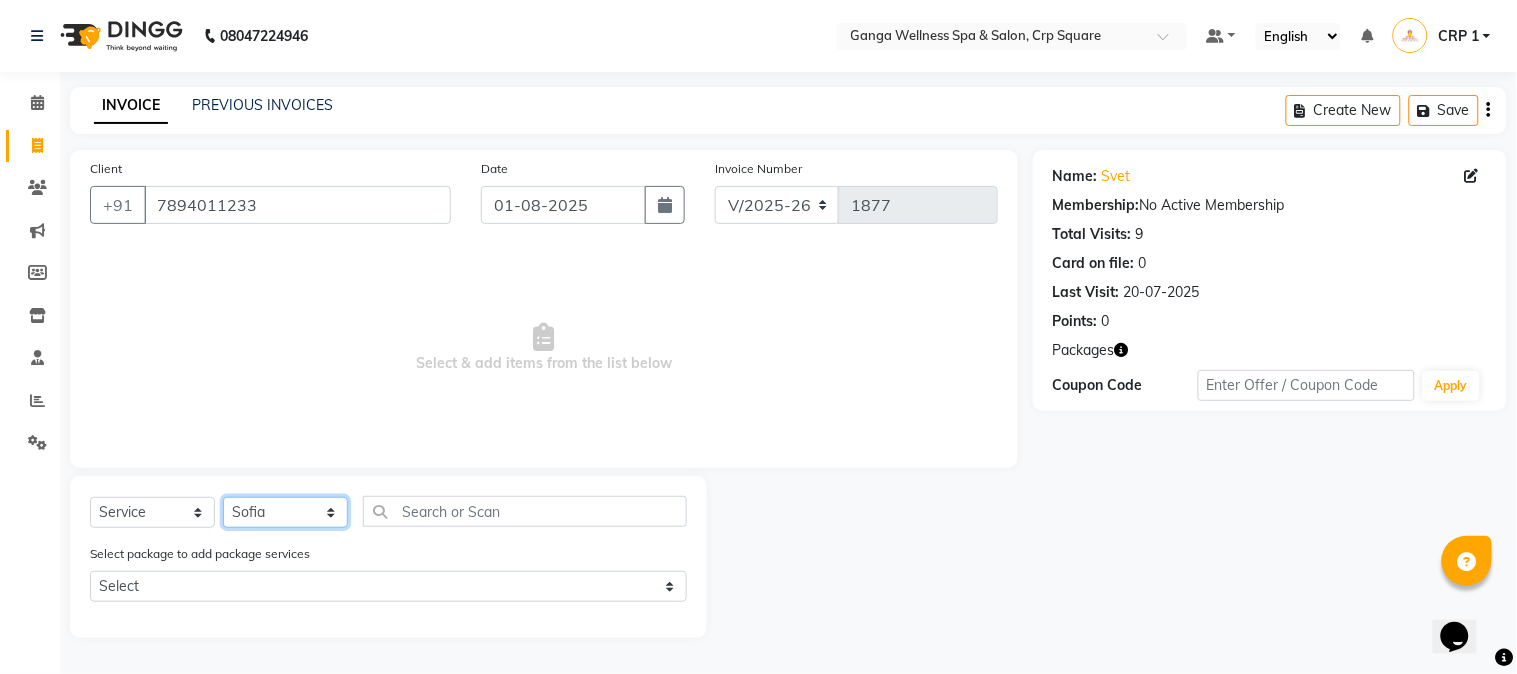 click on "Select Stylist Aarovi Abhin Alisha Ammi Ania Annei Api Ayen Bikash Bina CRP 1 CRP 2 Dipti Elina G1 G1 Salon General Manager Helen Jasmine Jayashree JC Jenny kavi Krishna Manoj Mathu Monika Moon Nancy [FIRST] Pabitra Papu Puja Purnima [FIRST] [FIRST] Rashmi Rasmi Remi Rinky Riya Rose Sanjiv Saraswati [TITLE] [LAST] Shrabani Sofia Steffy Sukanya [FIRST] [LAST] [FIRST] Umpi Zuali" 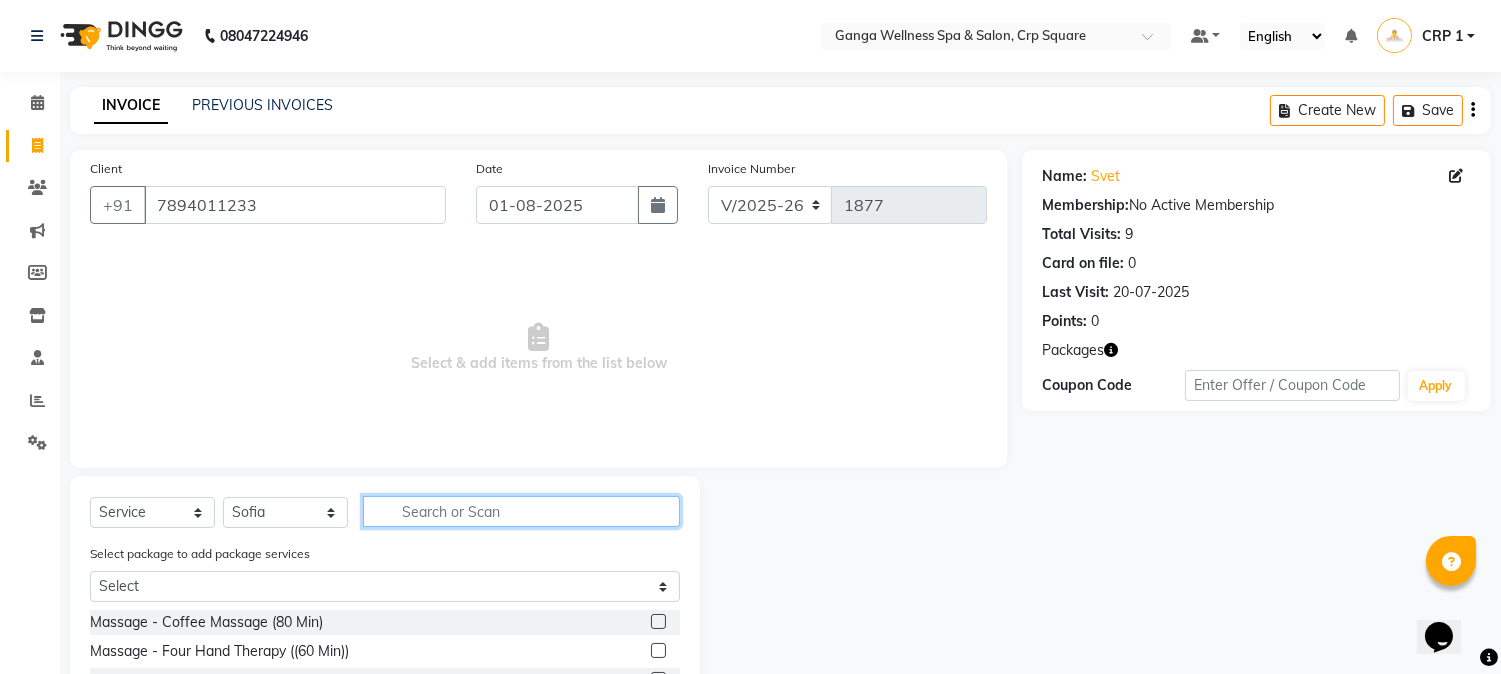 click 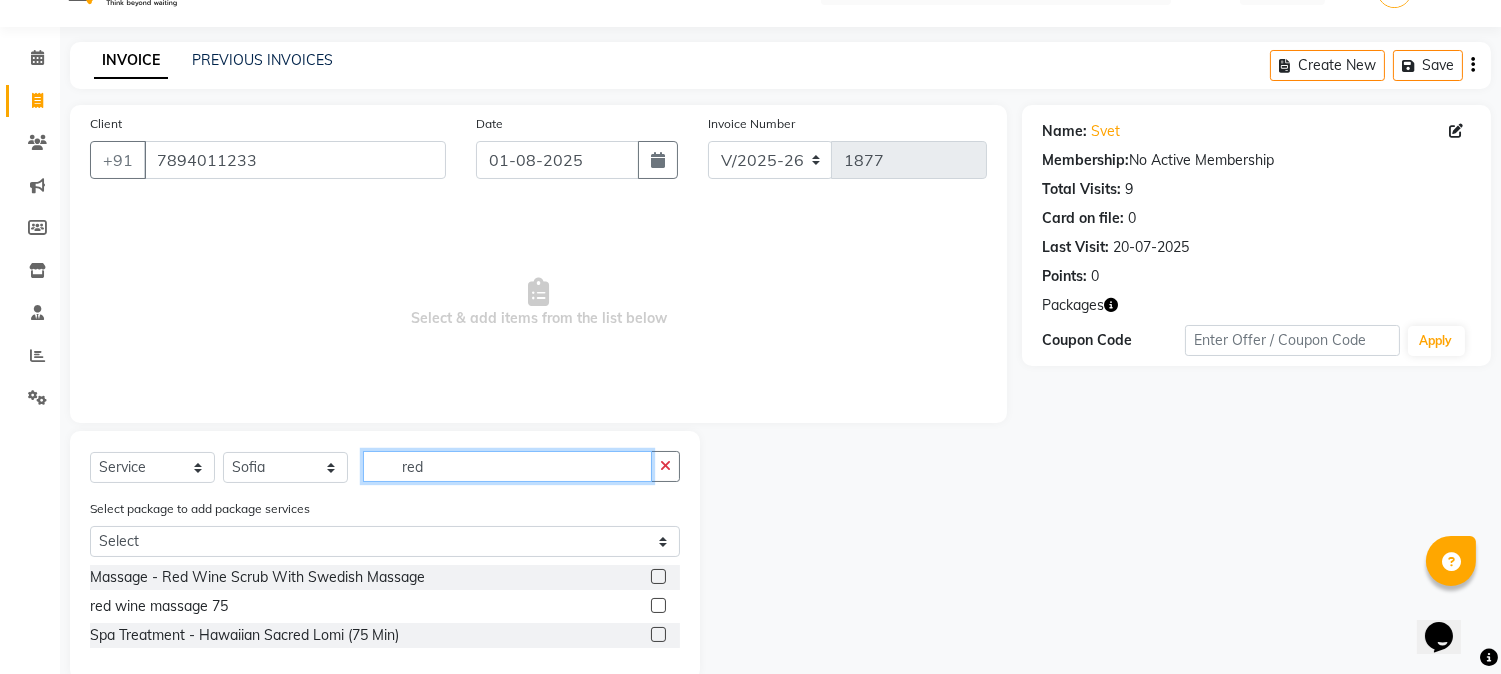 scroll, scrollTop: 81, scrollLeft: 0, axis: vertical 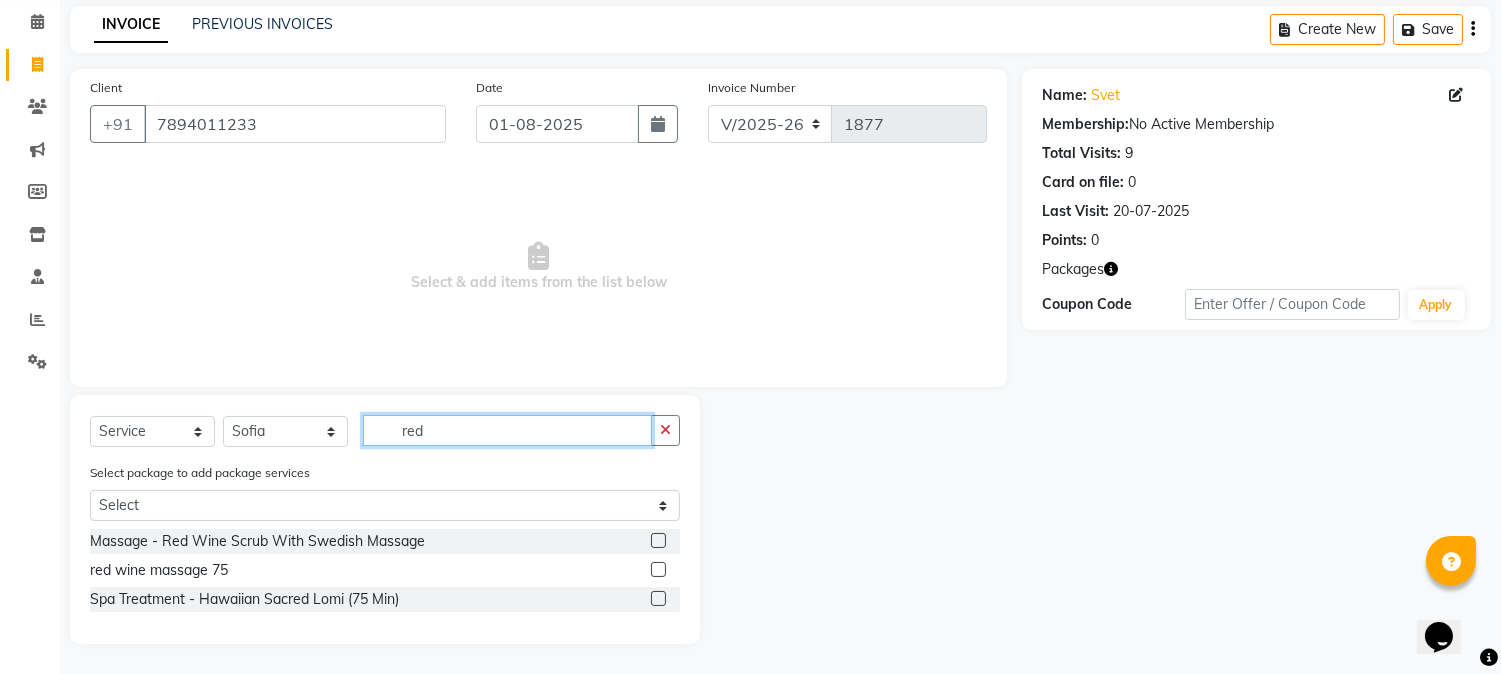 type on "red" 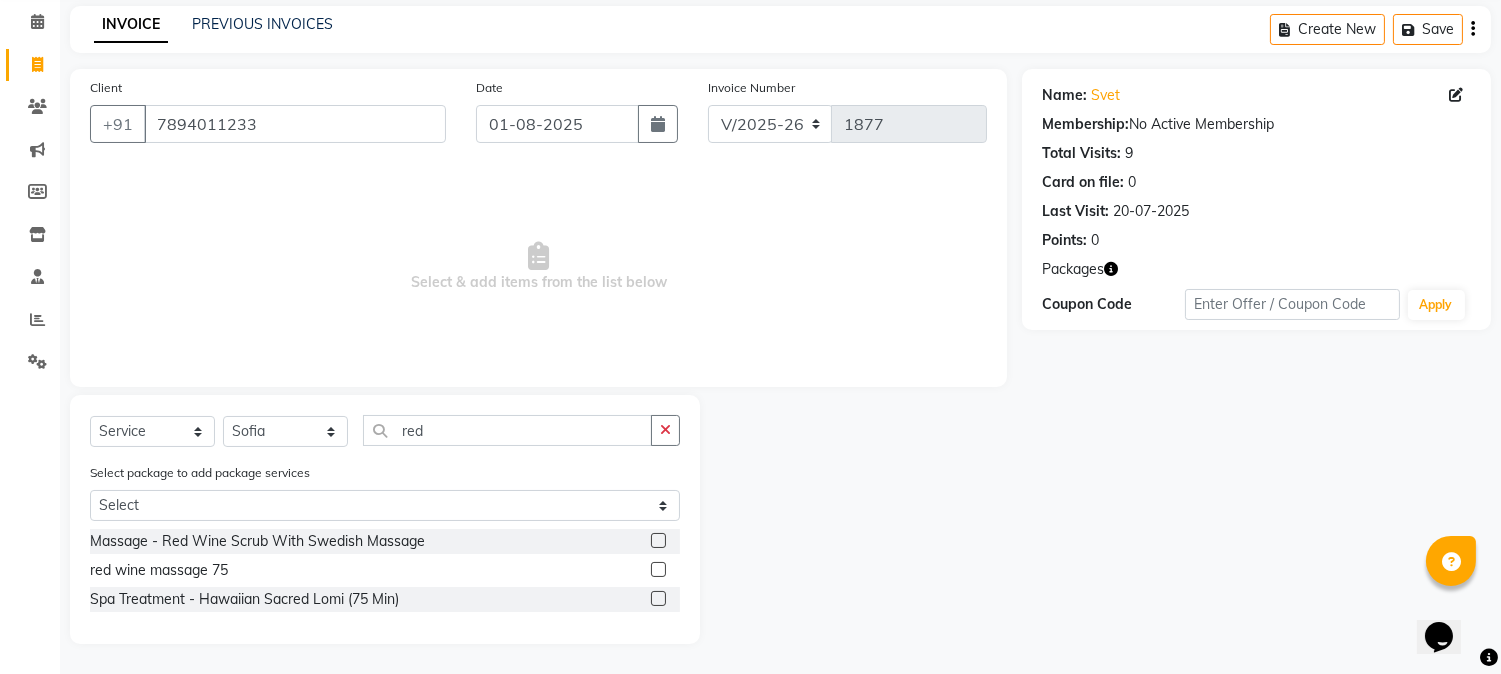 click 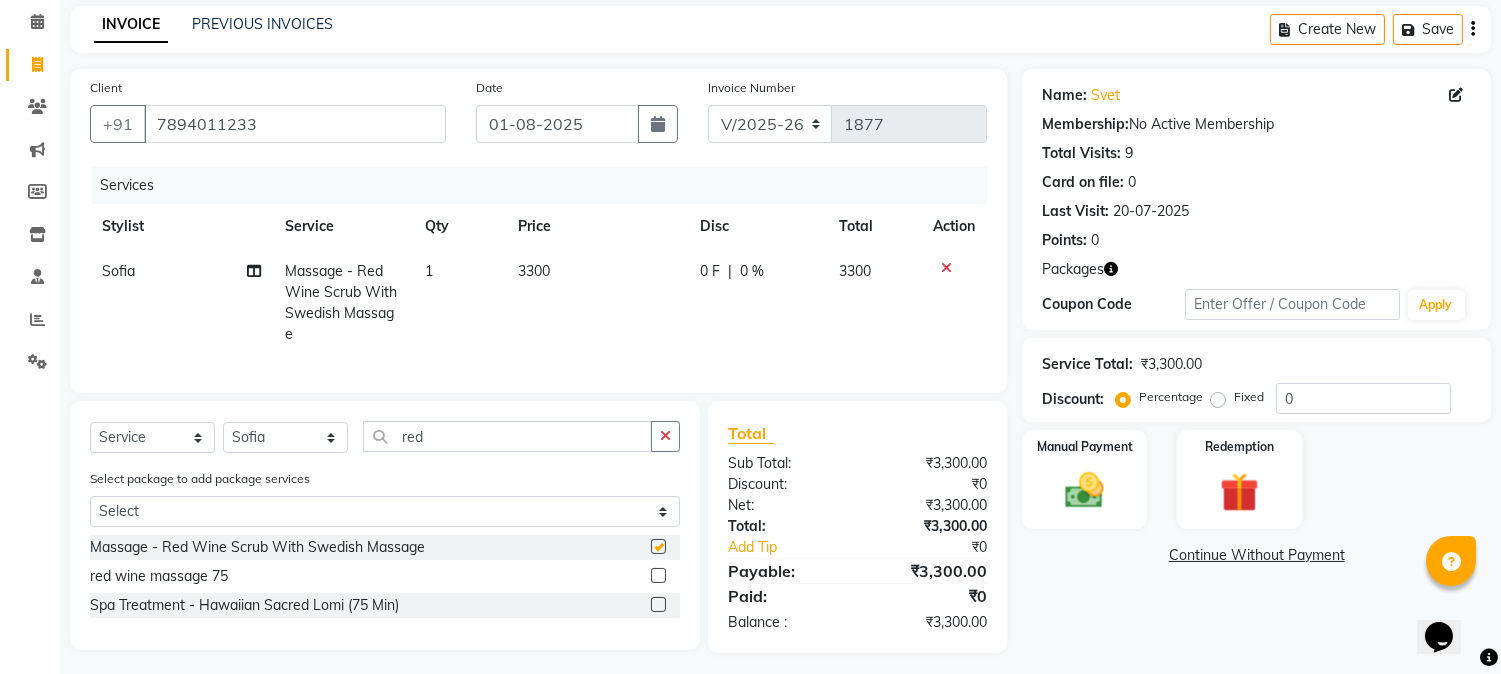 checkbox on "false" 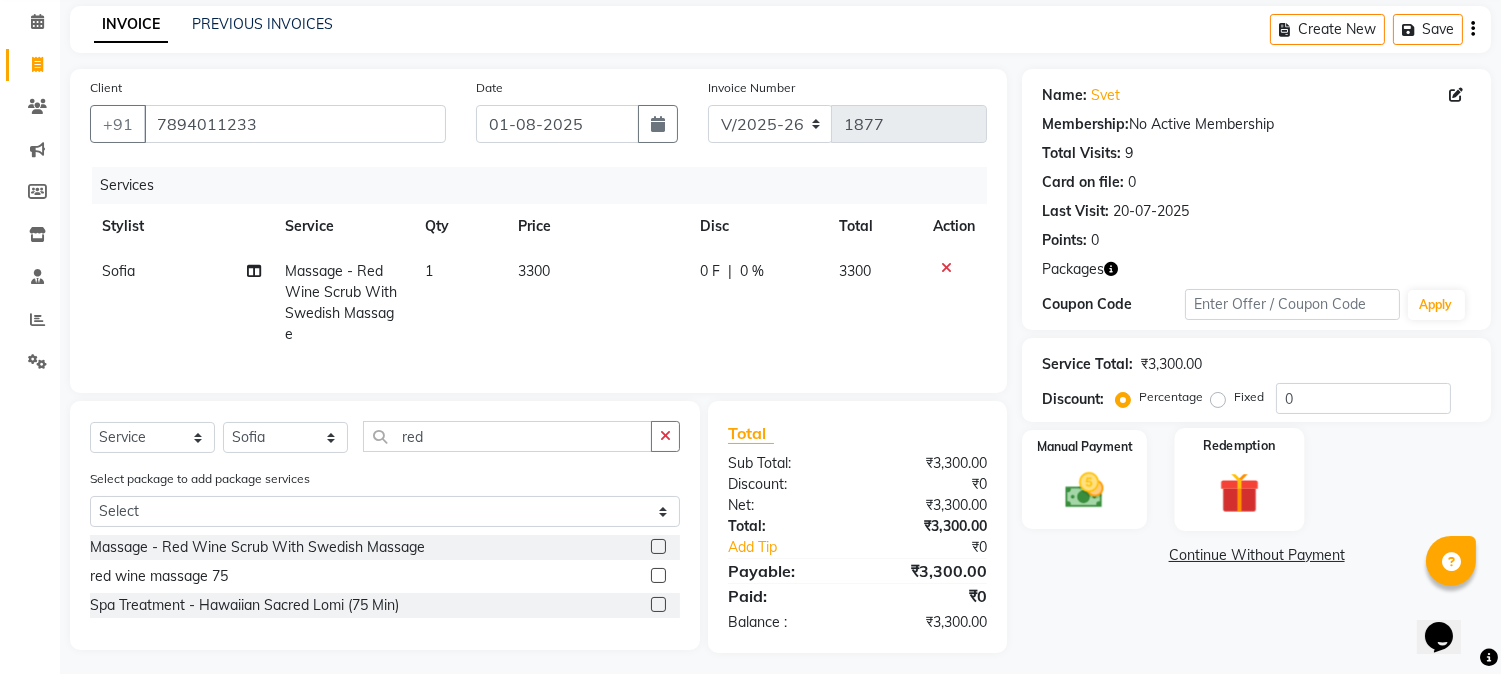 click 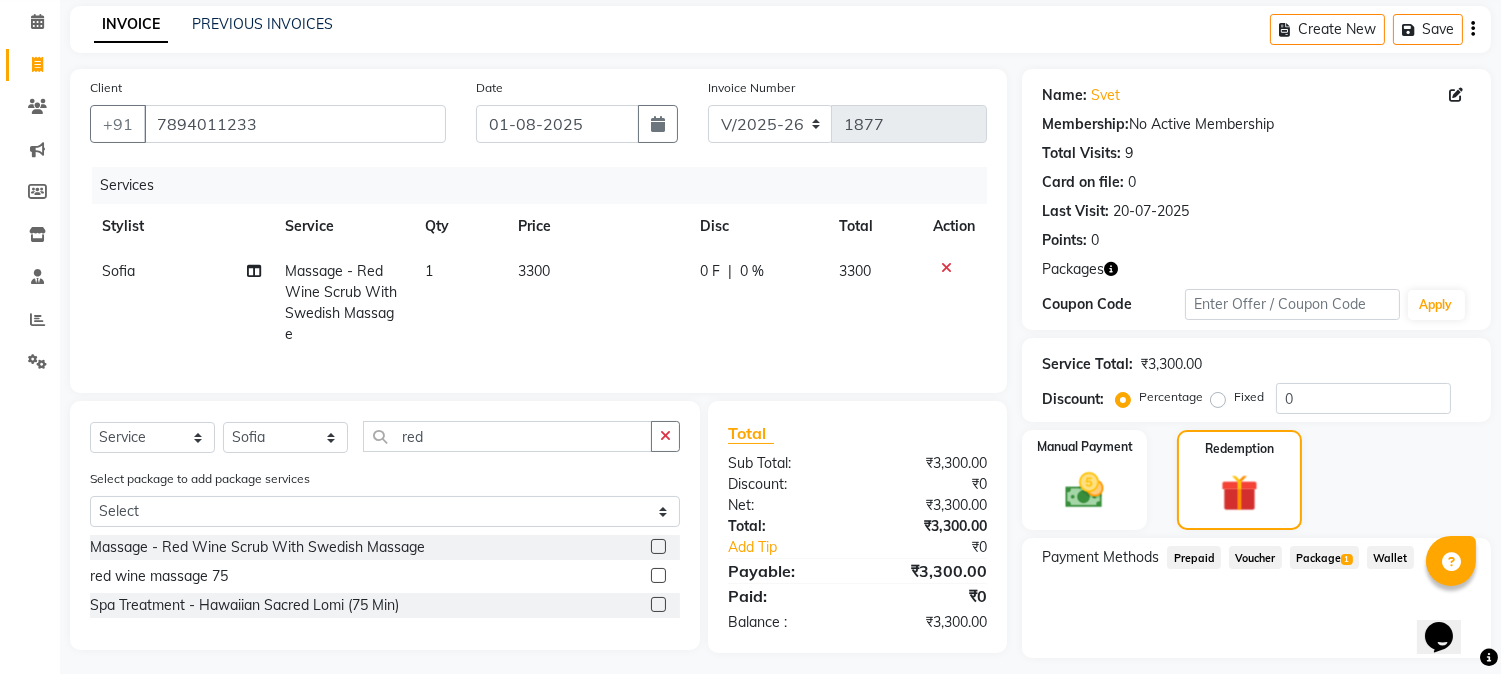 click on "Package  1" 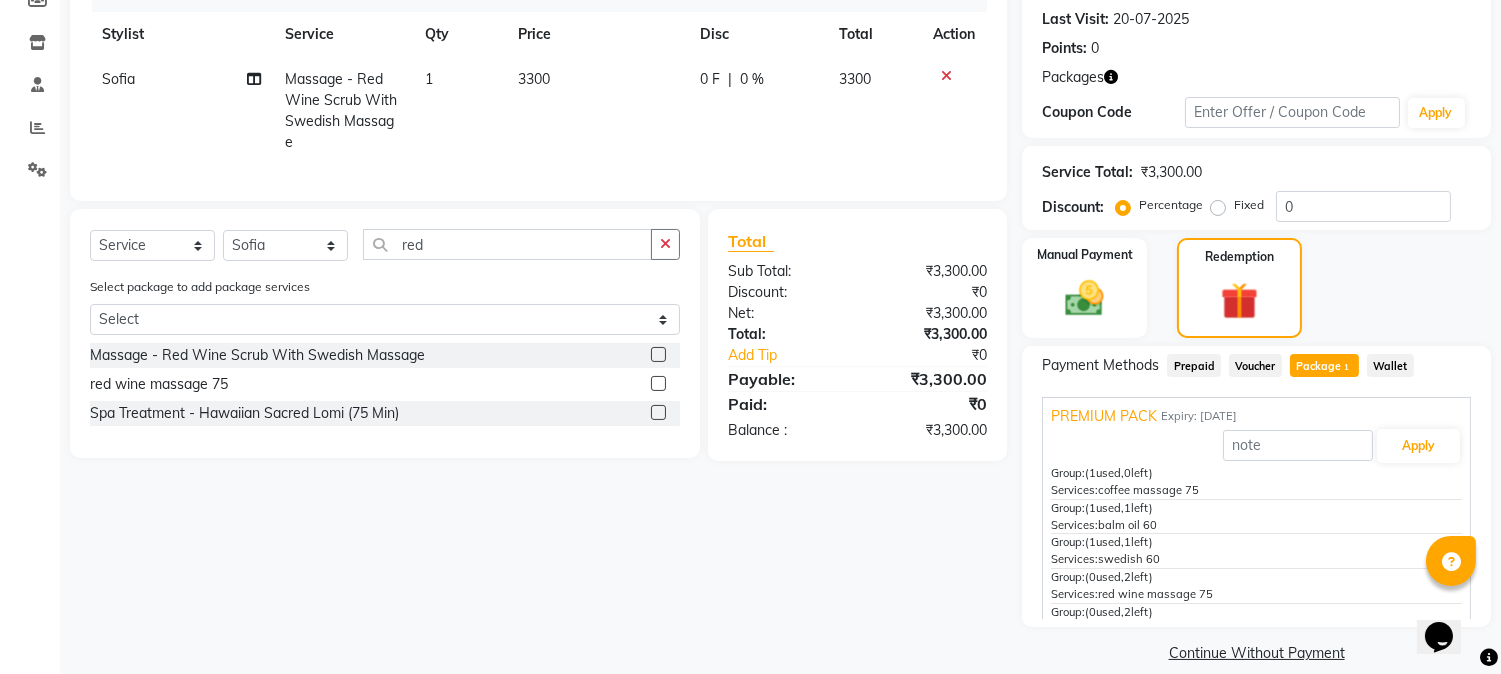 scroll, scrollTop: 295, scrollLeft: 0, axis: vertical 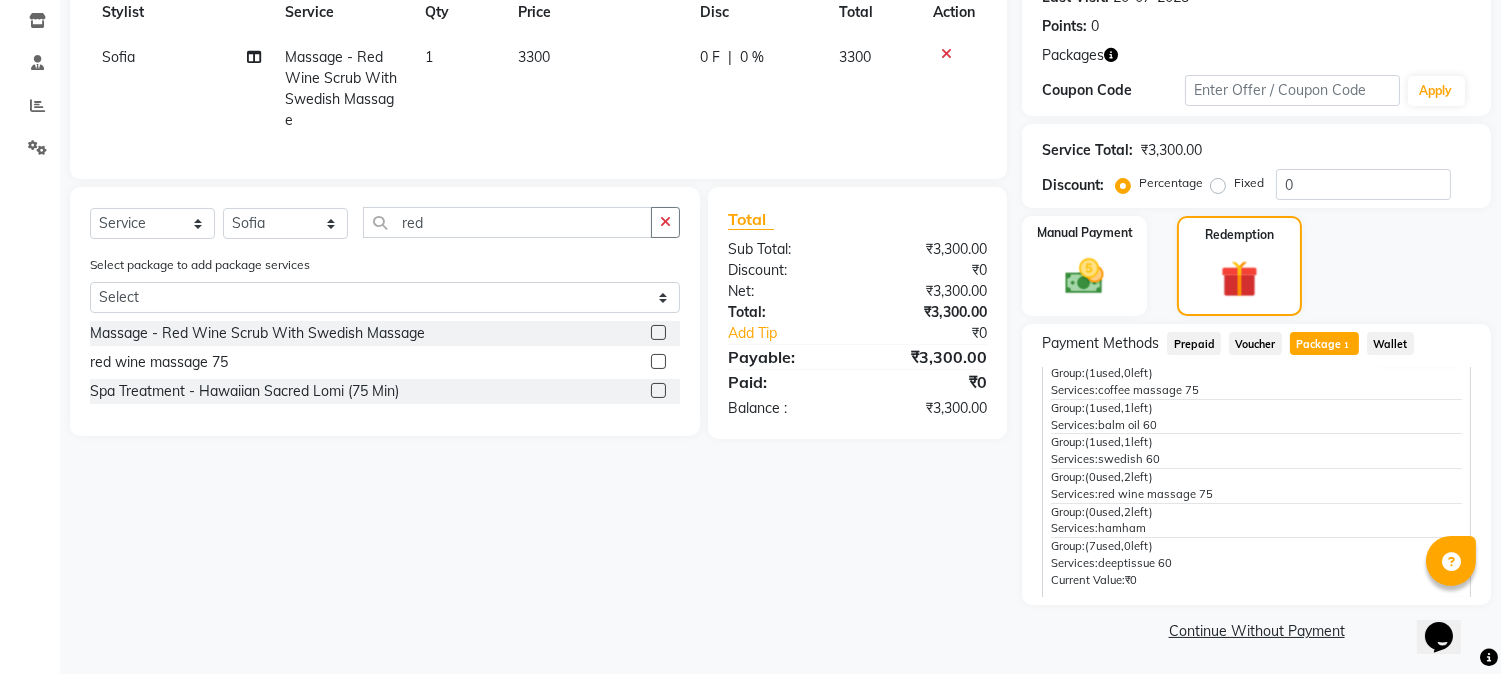 click at bounding box center [1489, 658] 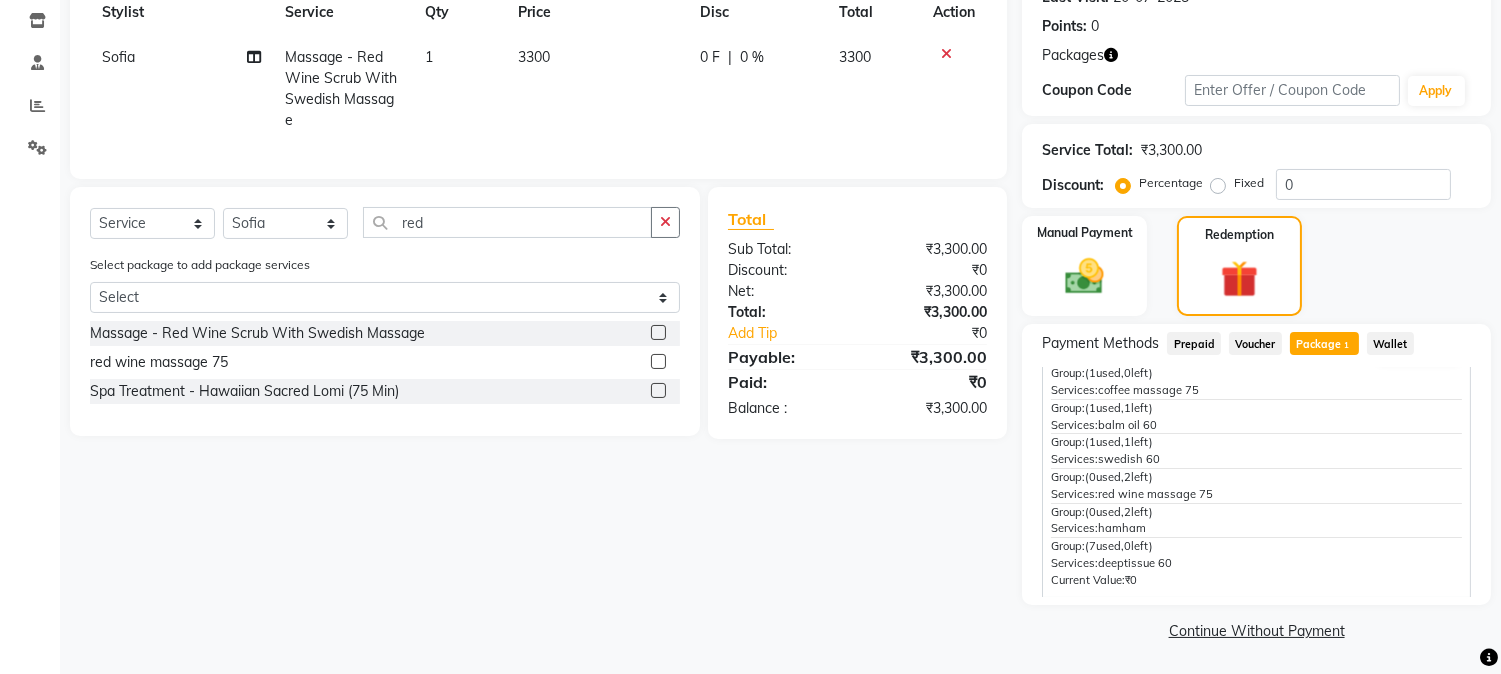 click on "Client +[COUNTRY CODE] [PHONE] Date [DATE] Invoice Number V/2025 V/2025-26 1877 Services Stylist Service Qty Price Disc Total Action [FIRST] Massage - Red Wine Scrub With Swedish Massage 1 3300 0 F | 0 % 3300 Select Service Product Membership Package Voucher Prepaid Gift Card Select Stylist Aarovi Abhin Alisha Ammi Ania Annei Api Ayen Bikash Bina CRP 1 CRP 2 Dipti Elina G1 G1 Salon General Manager Helen Jasmine Jayashree JC Jenny kavi Krishna Manoj Mathu Monika Moon Nancy [FIRST] Pabitra Papu Puja Purnima [FIRST] [FIRST] Rashmi Rasmi Remi Rinky Riya Rose Sanjiv Saraswati [TITLE] [LAST] Shrabani Sofia Steffy Sukanya [FIRST] [LAST] [FIRST] Umpi Zuali red Select package to add package services Select PREMIUM PACK Massage - Red Wine Scrub With Swedish Massage red wine massage 75 Spa Treatment - Hawaiian Sacred Lomi (75 Min) Total Sub Total: ₹3,300.00 Discount: ₹0 Net: ₹3,300.00 Total: ₹3,300.00 Add Tip ₹0 Payable: ₹3,300.00 Paid: ₹0 Balance : ₹3,300.00" 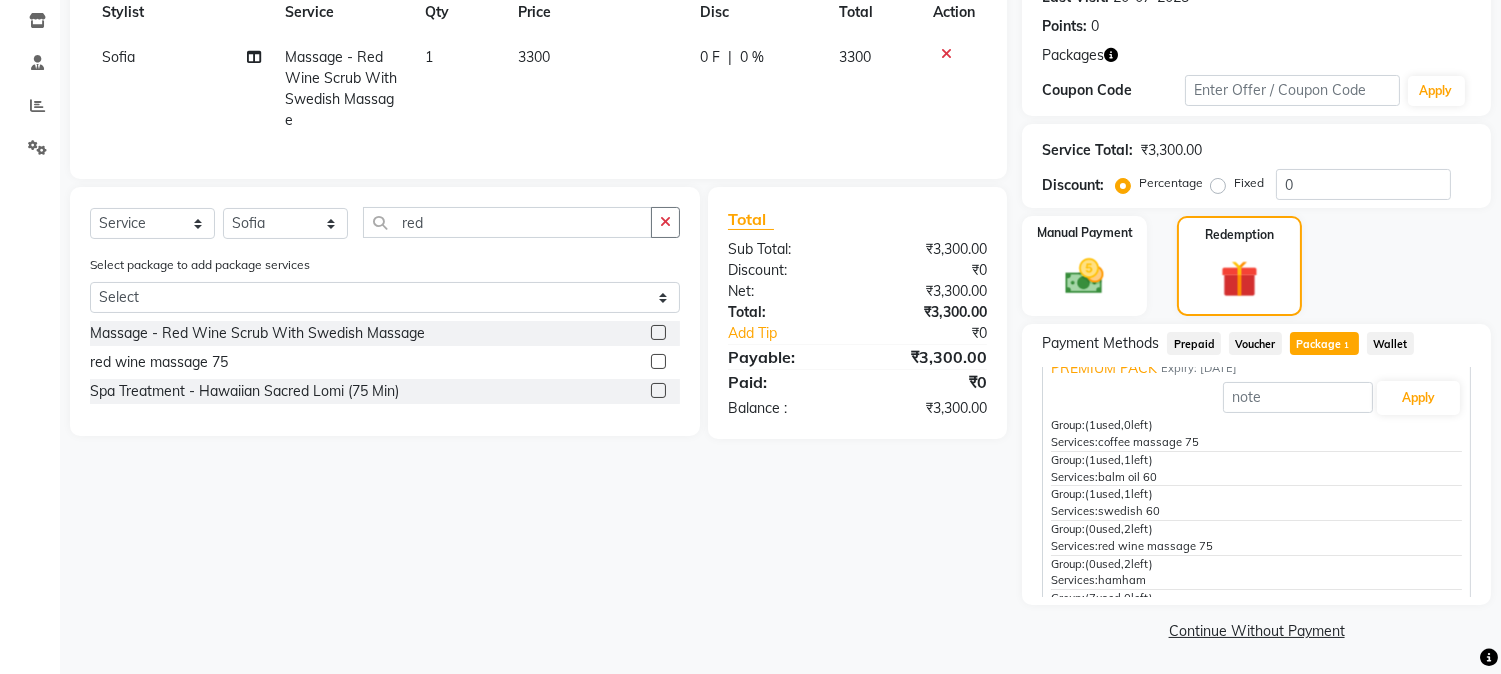 scroll, scrollTop: 0, scrollLeft: 0, axis: both 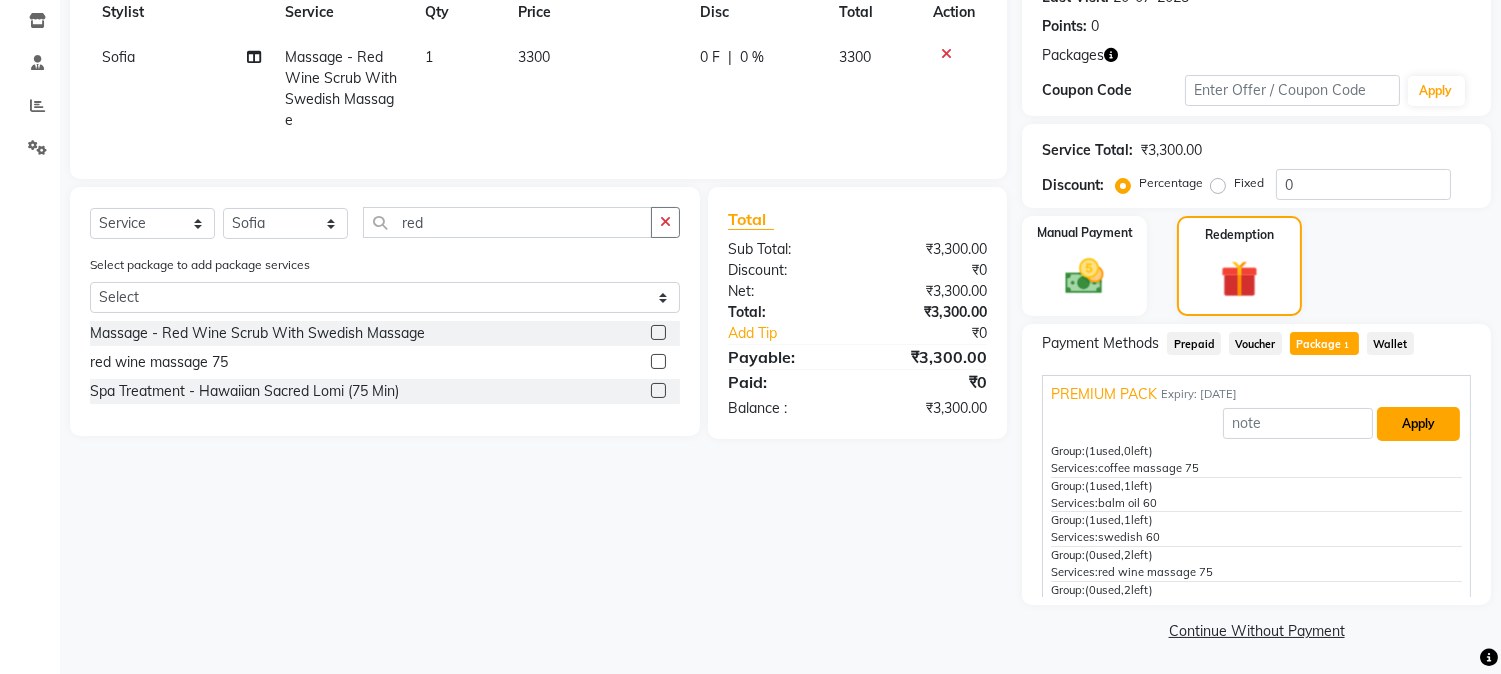 click on "Apply" at bounding box center [1418, 424] 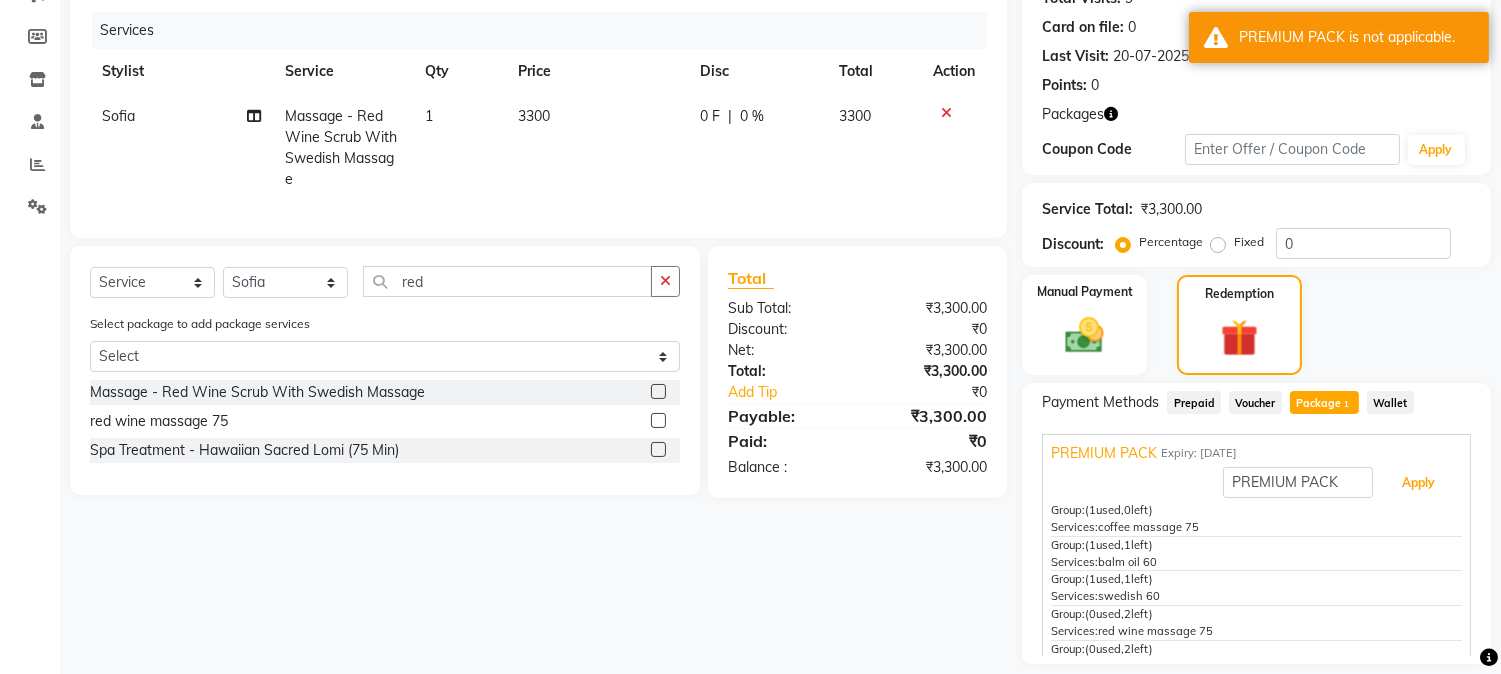 scroll, scrollTop: 184, scrollLeft: 0, axis: vertical 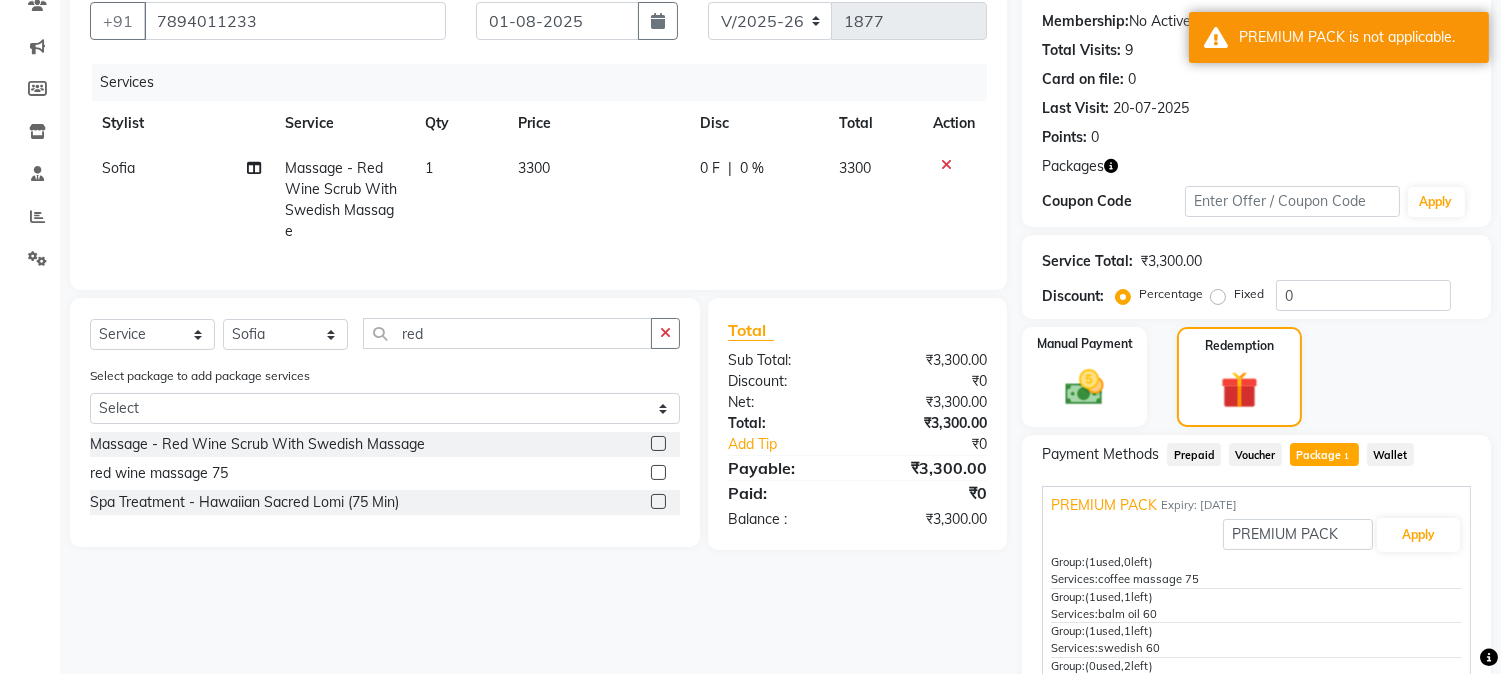 click 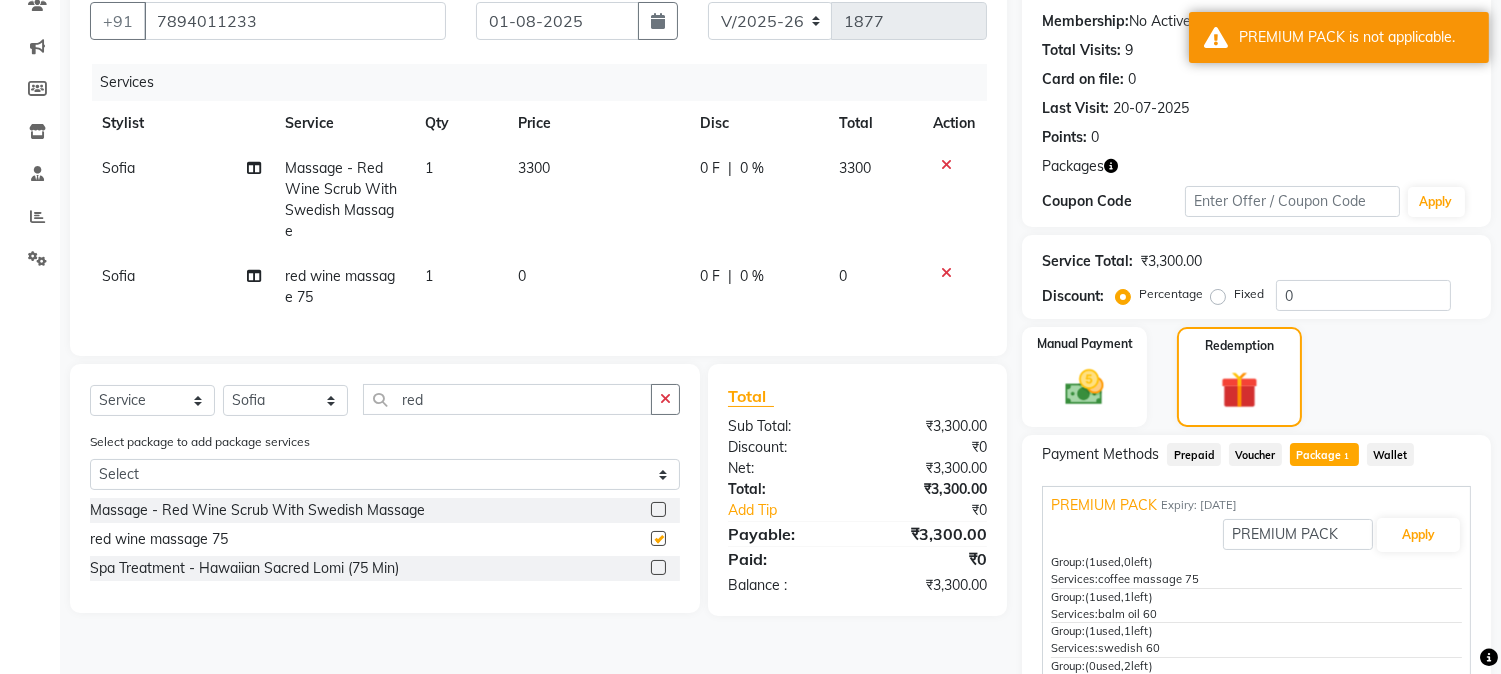 checkbox on "false" 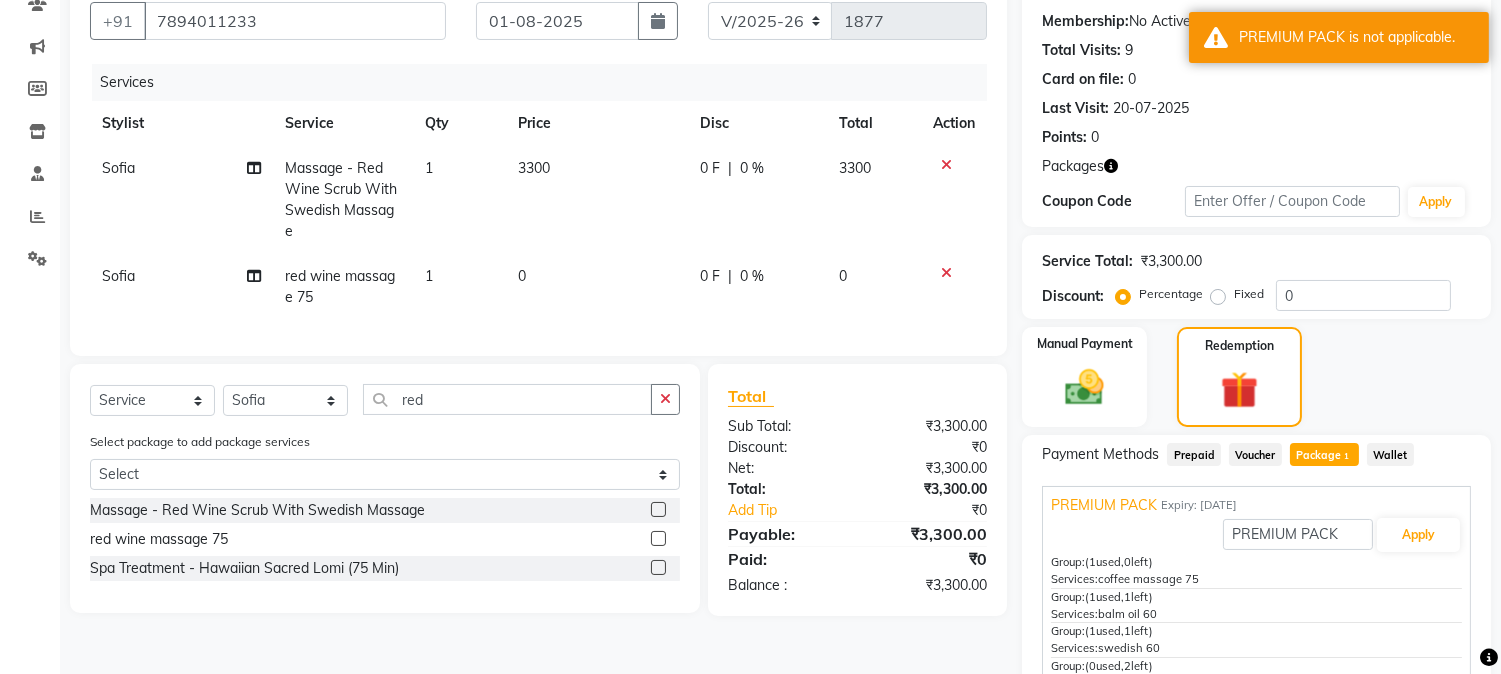 click 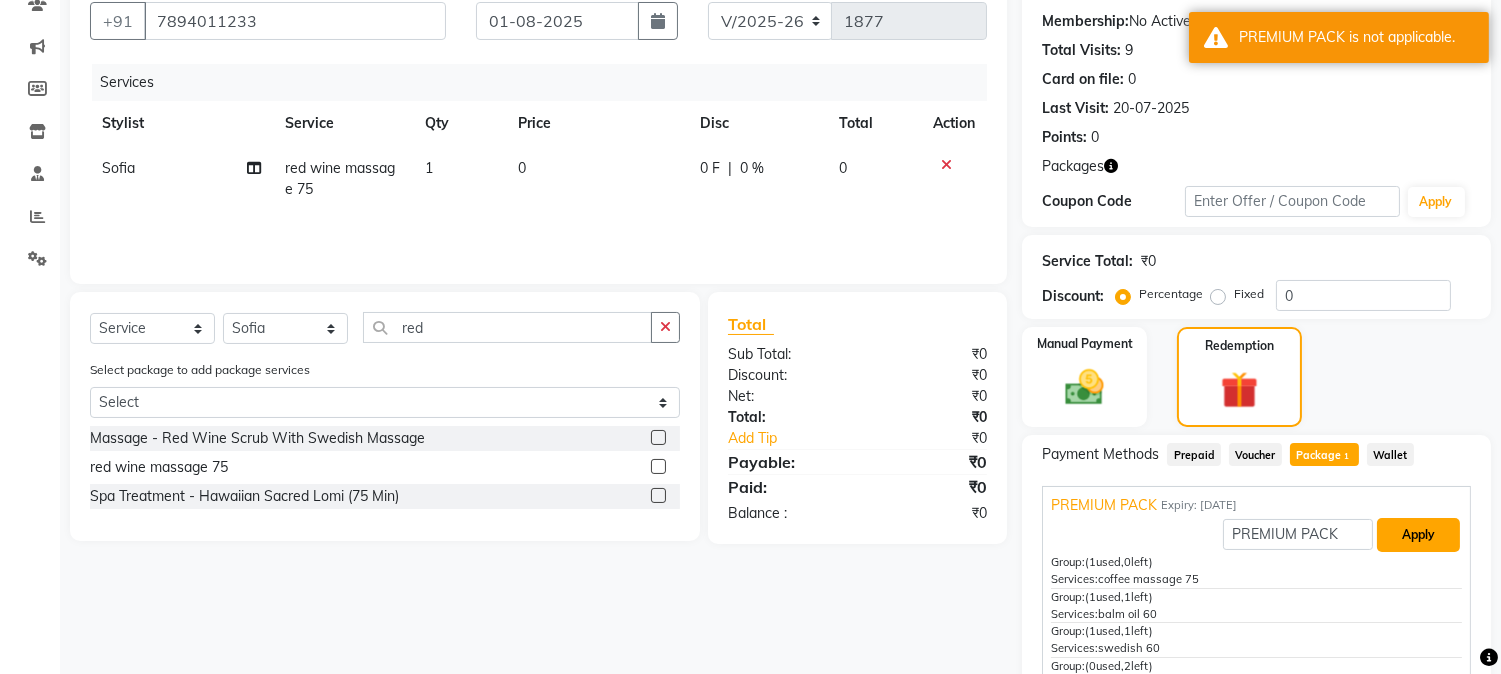 click on "Apply" at bounding box center (1418, 535) 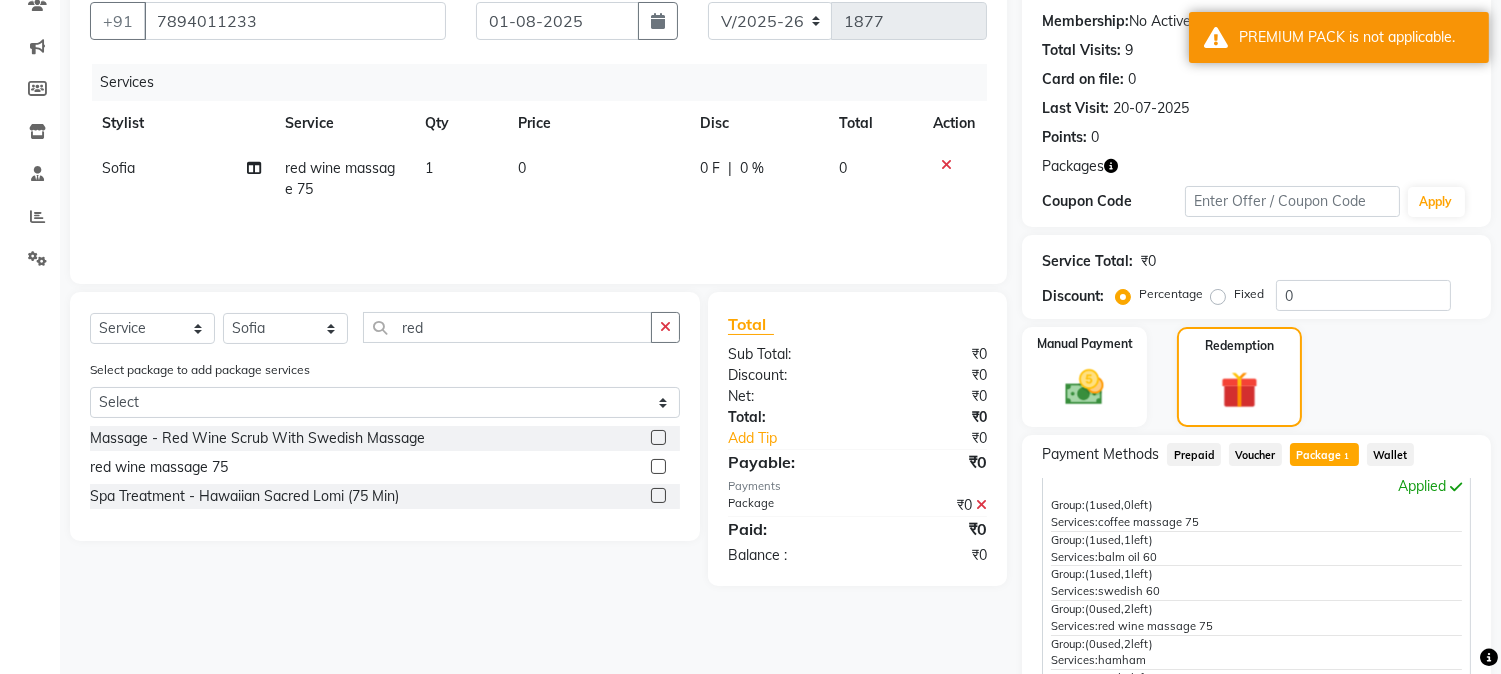 scroll, scrollTop: 62, scrollLeft: 0, axis: vertical 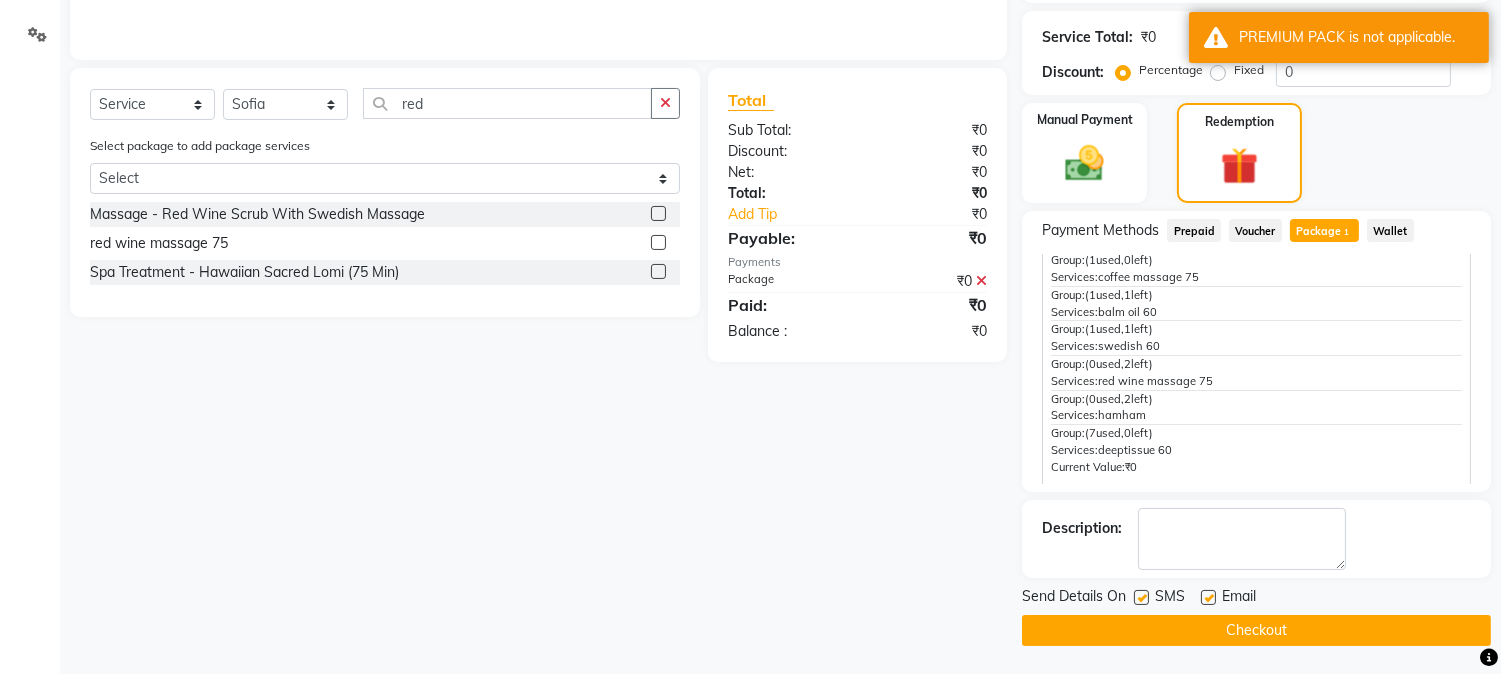 click on "Send Details On SMS Email" 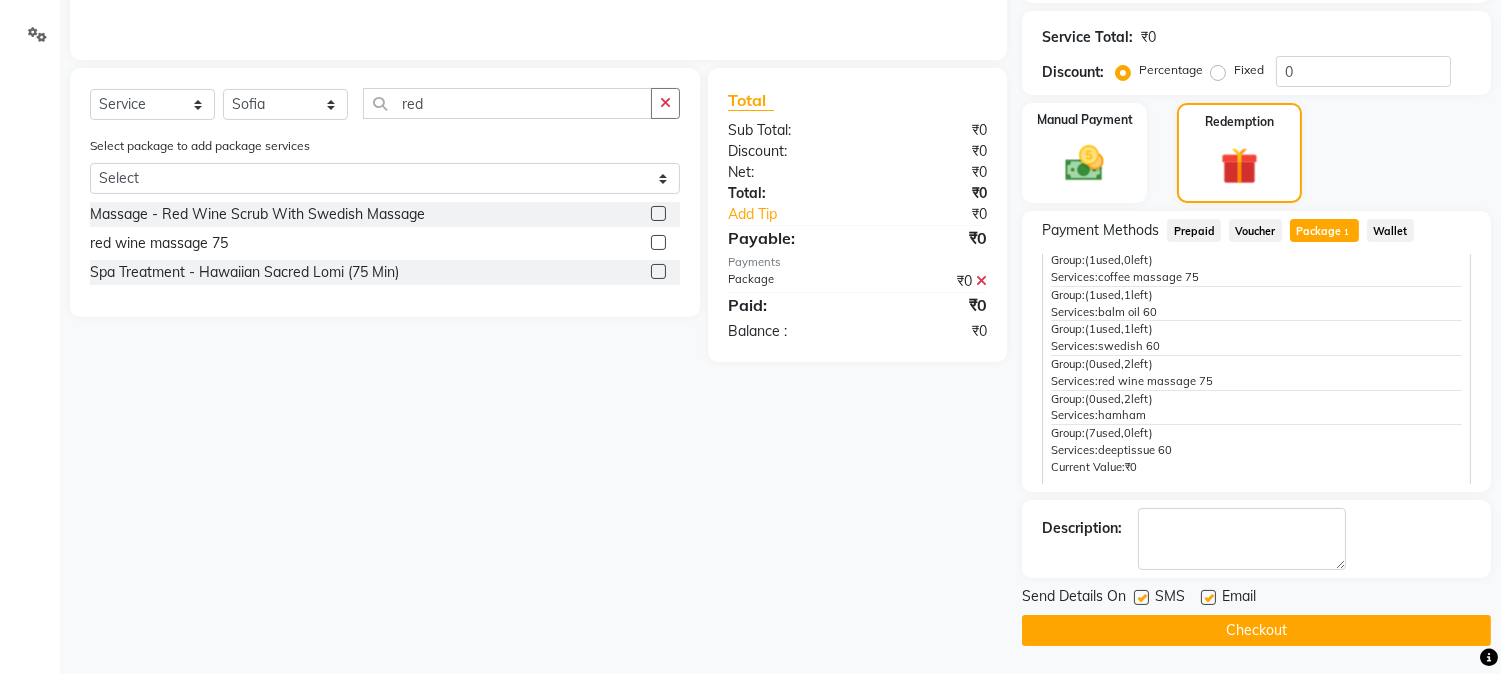 click on "Checkout" 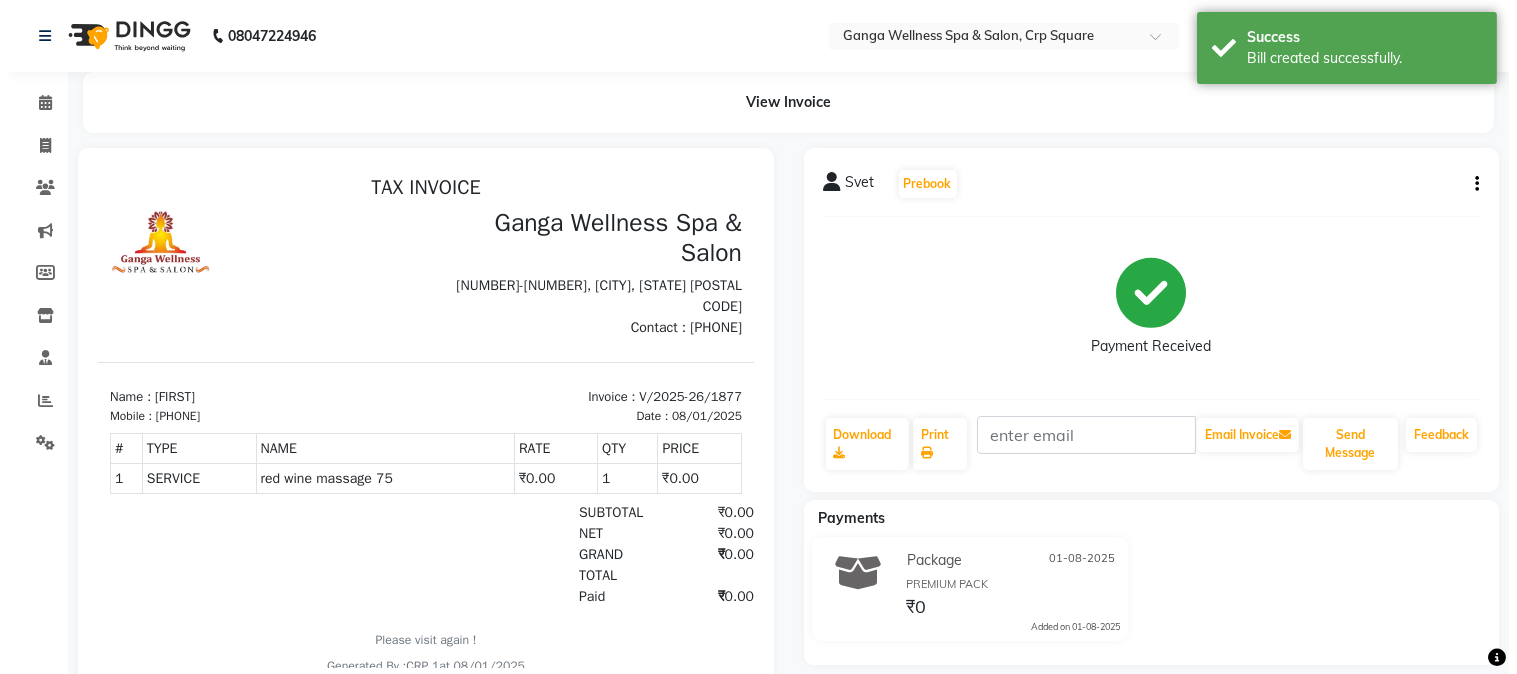 scroll, scrollTop: 0, scrollLeft: 0, axis: both 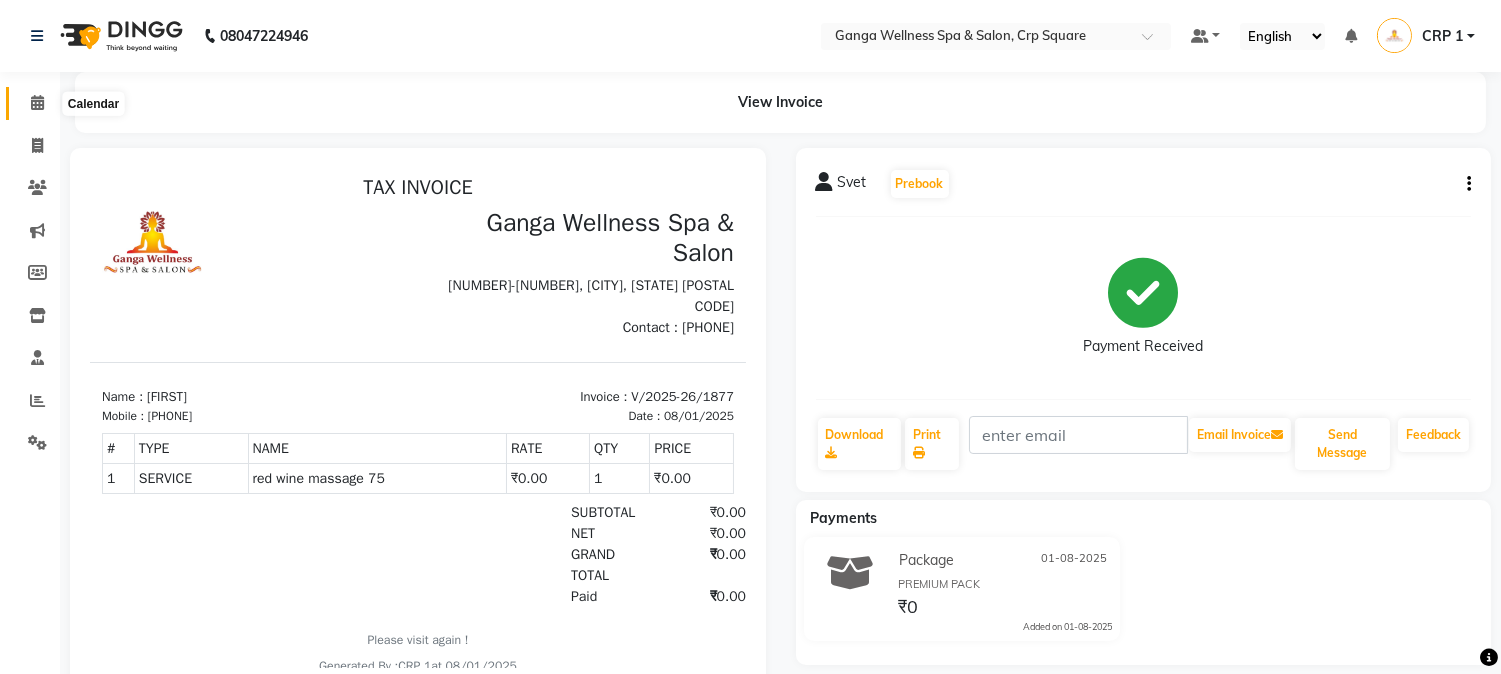 click 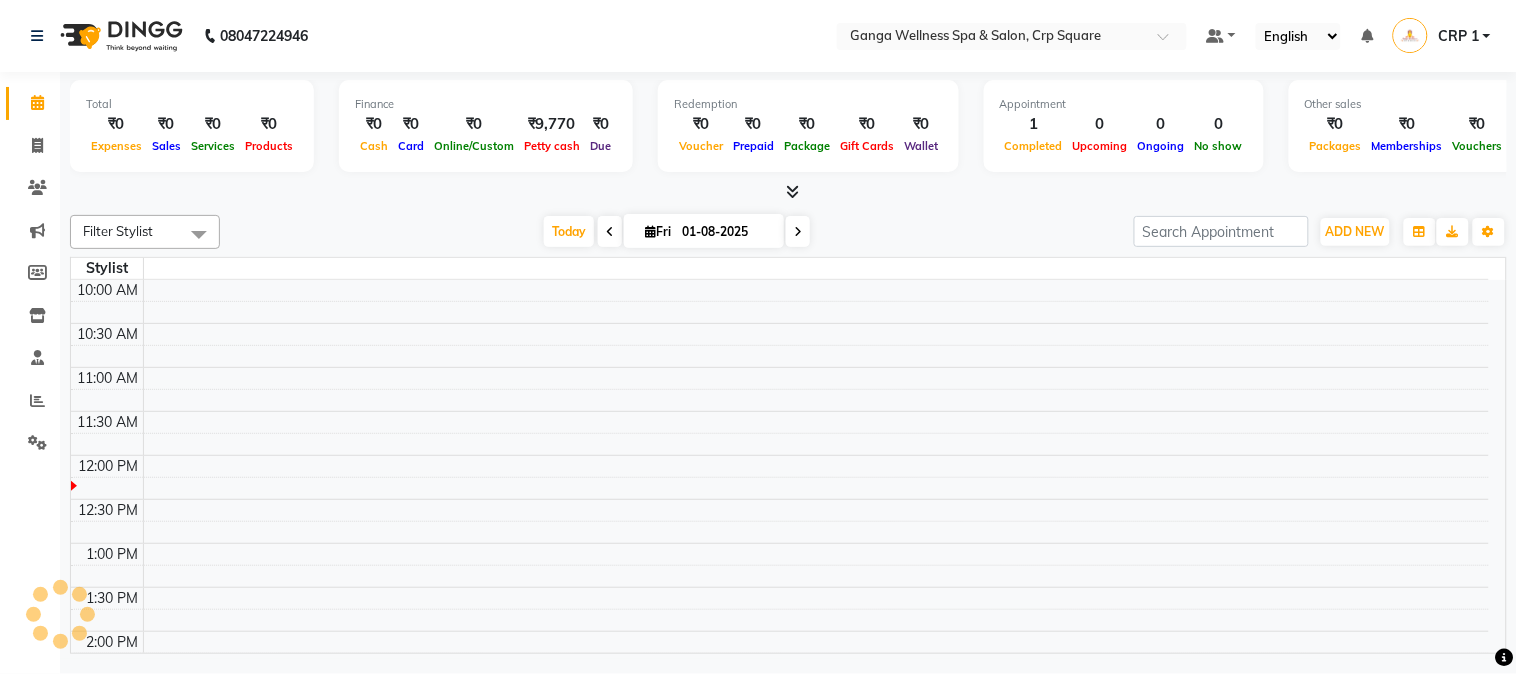 scroll, scrollTop: 0, scrollLeft: 0, axis: both 